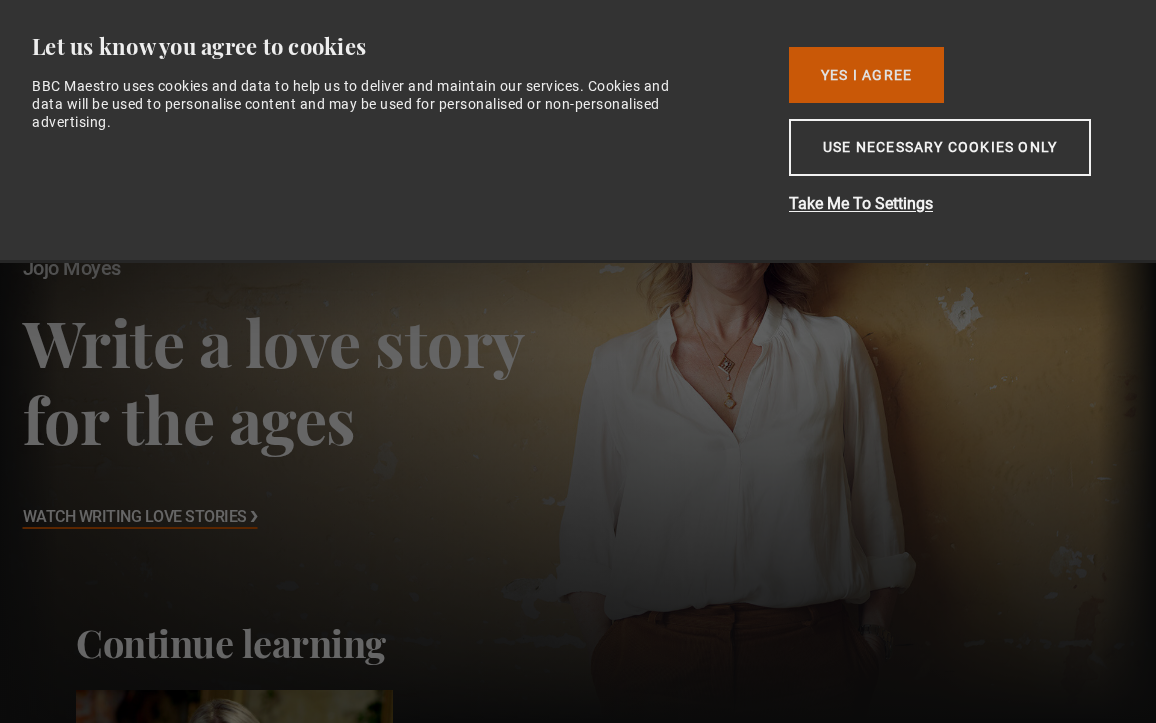 scroll, scrollTop: 0, scrollLeft: 0, axis: both 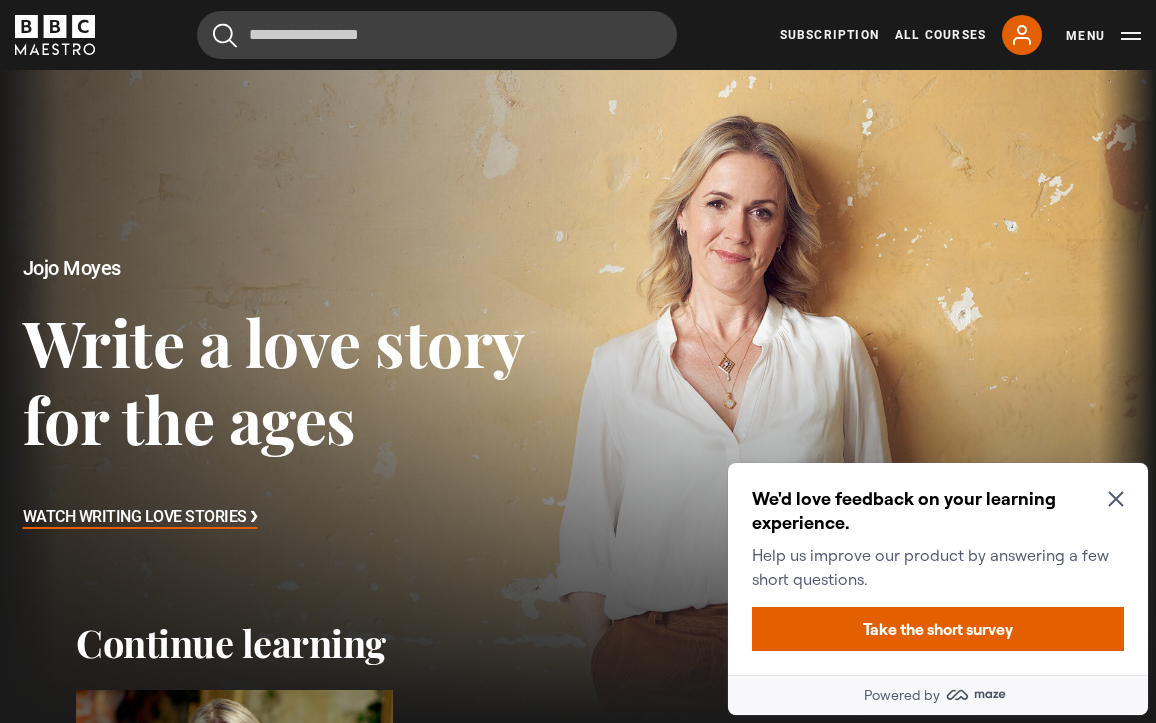 click 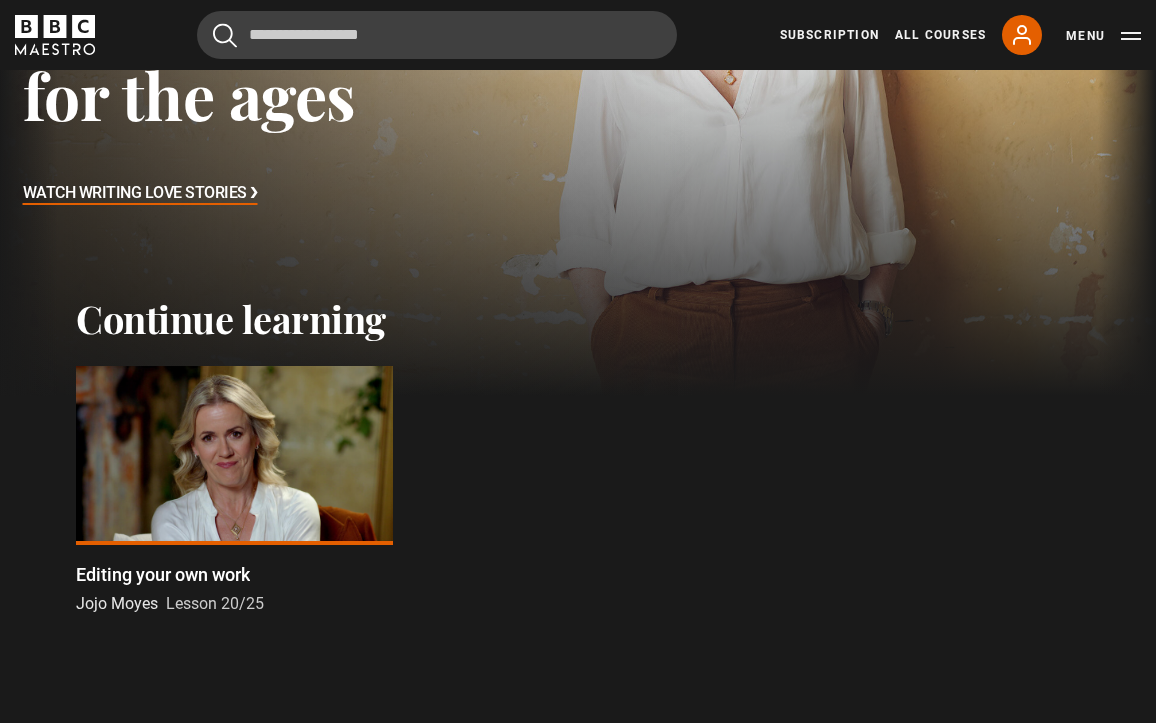 scroll, scrollTop: 316, scrollLeft: 0, axis: vertical 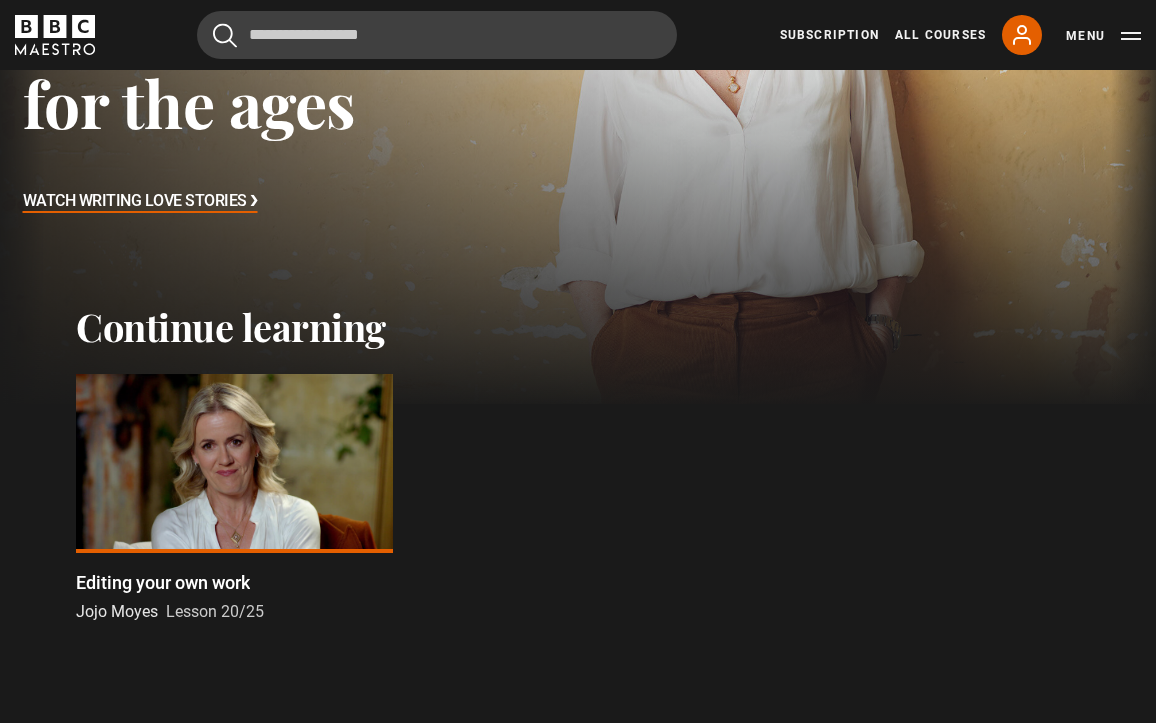 click on "Watch
Writing Love Stories ❯" at bounding box center (140, 202) 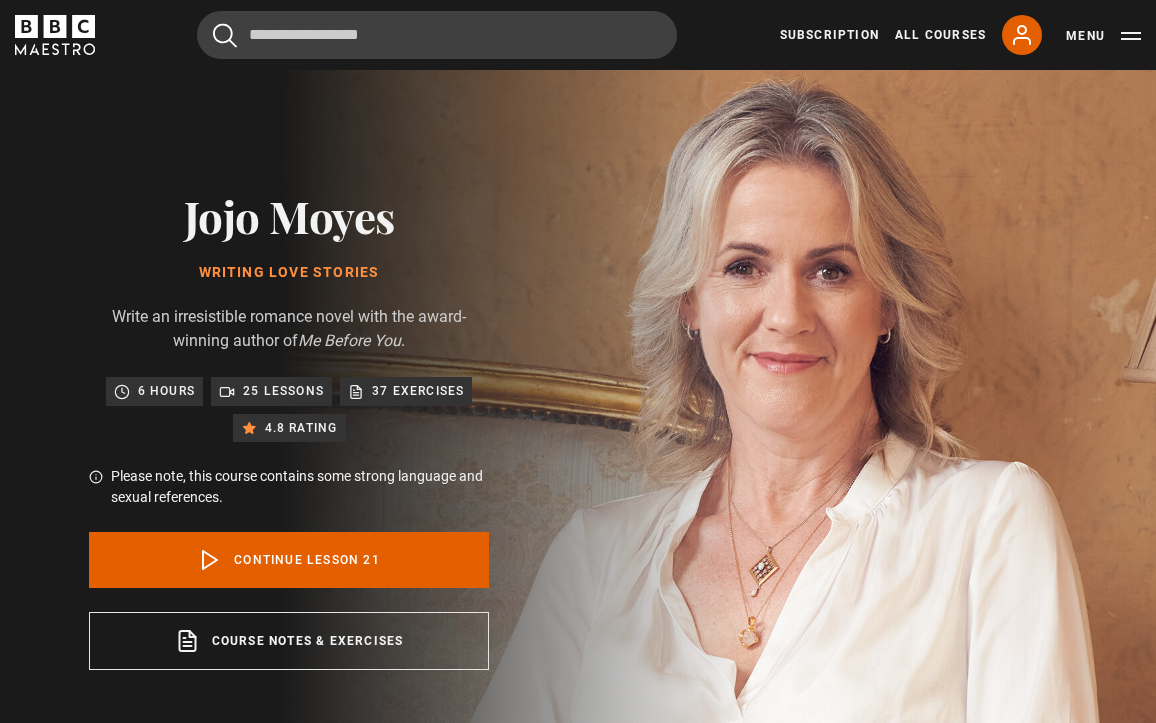 scroll, scrollTop: 788, scrollLeft: 0, axis: vertical 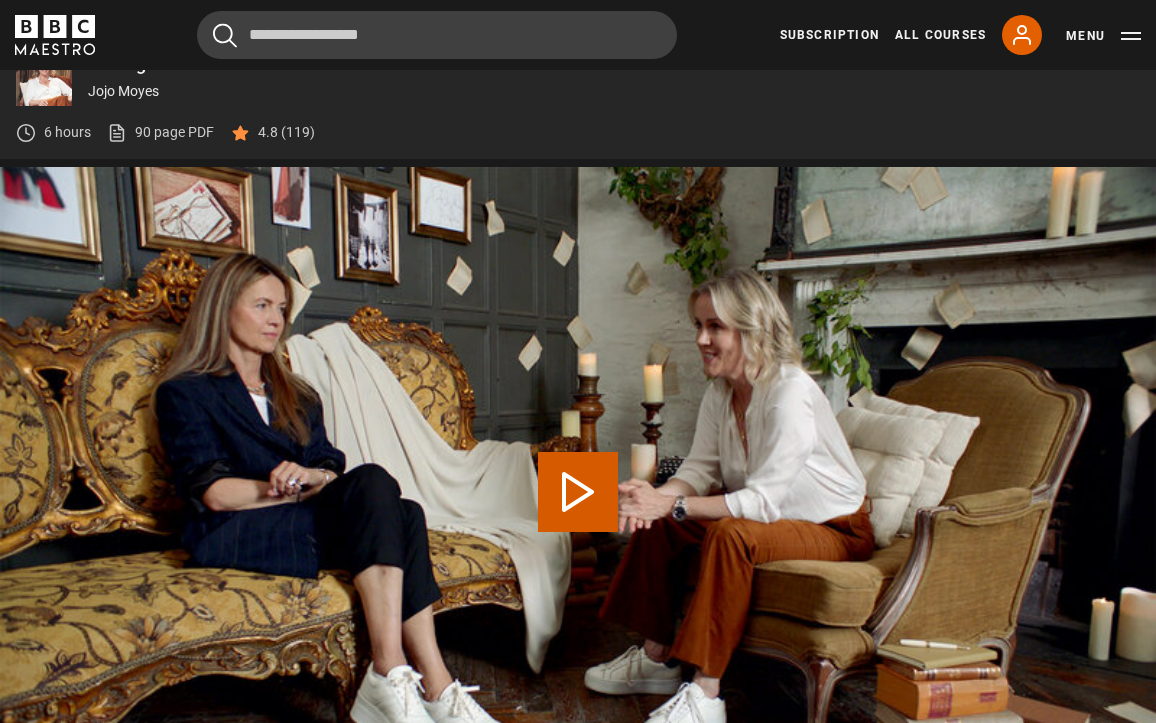 click on "Play Lesson Publishing, with Louise Moore" at bounding box center (578, 492) 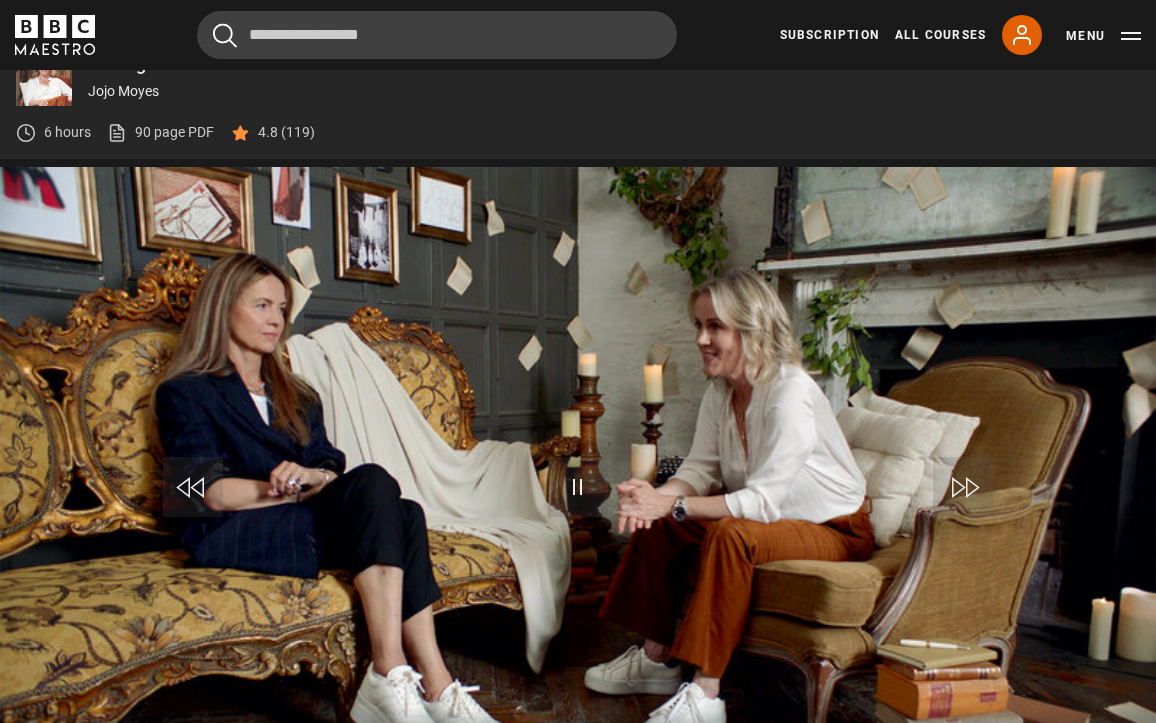 scroll, scrollTop: 880, scrollLeft: 0, axis: vertical 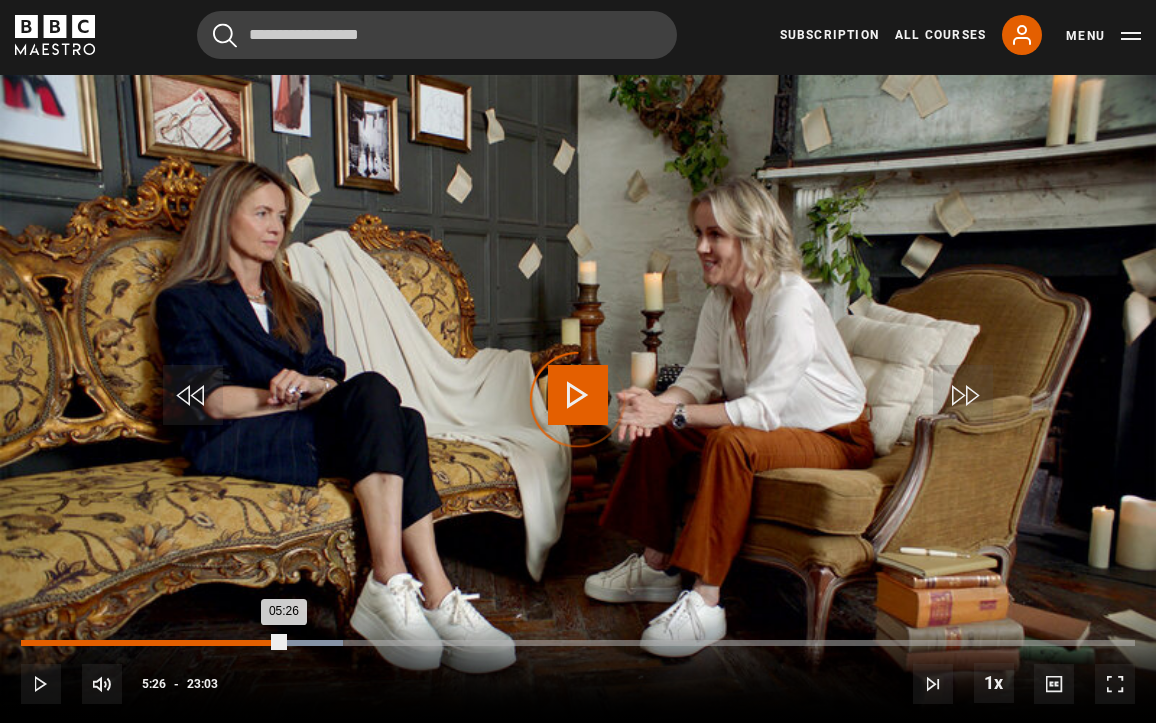 click on "Loaded :  28.93% 05:26 05:26" at bounding box center [578, 643] 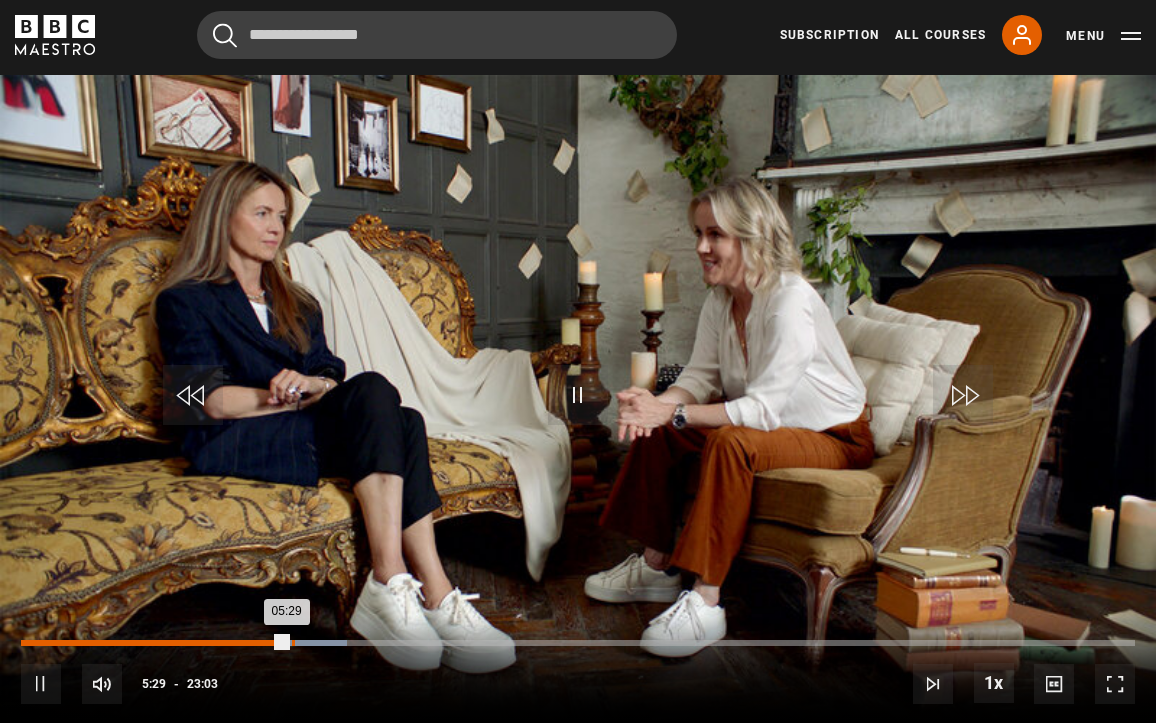 click on "Loaded :  29.28% 05:36 05:29" at bounding box center [578, 643] 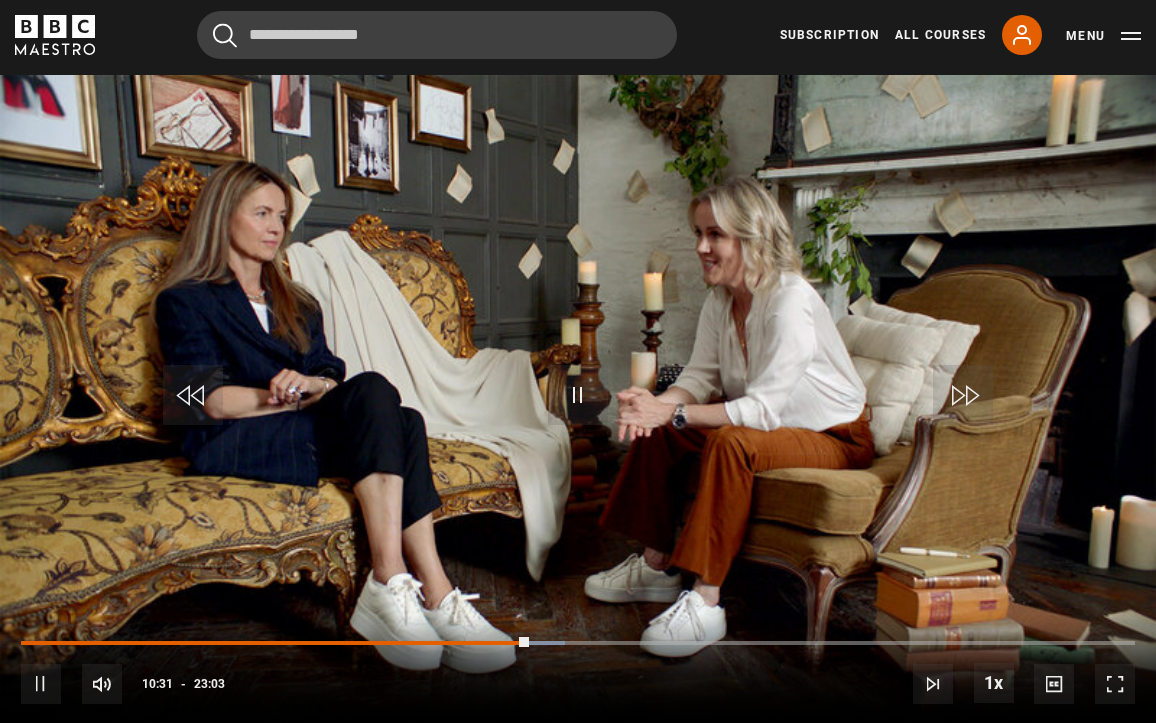 click on "10s Skip Back 10 seconds Pause 10s Skip Forward 10 seconds Loaded :  48.80% 09:38 10:31 Pause Mute Current Time  10:31 - Duration  23:03
Jojo Moyes
Lesson 21
Publishing, with Louise Moore
1x Playback Rate 2x 1.5x 1x , selected 0.5x Captions captions off , selected English  Captions" at bounding box center (578, 670) 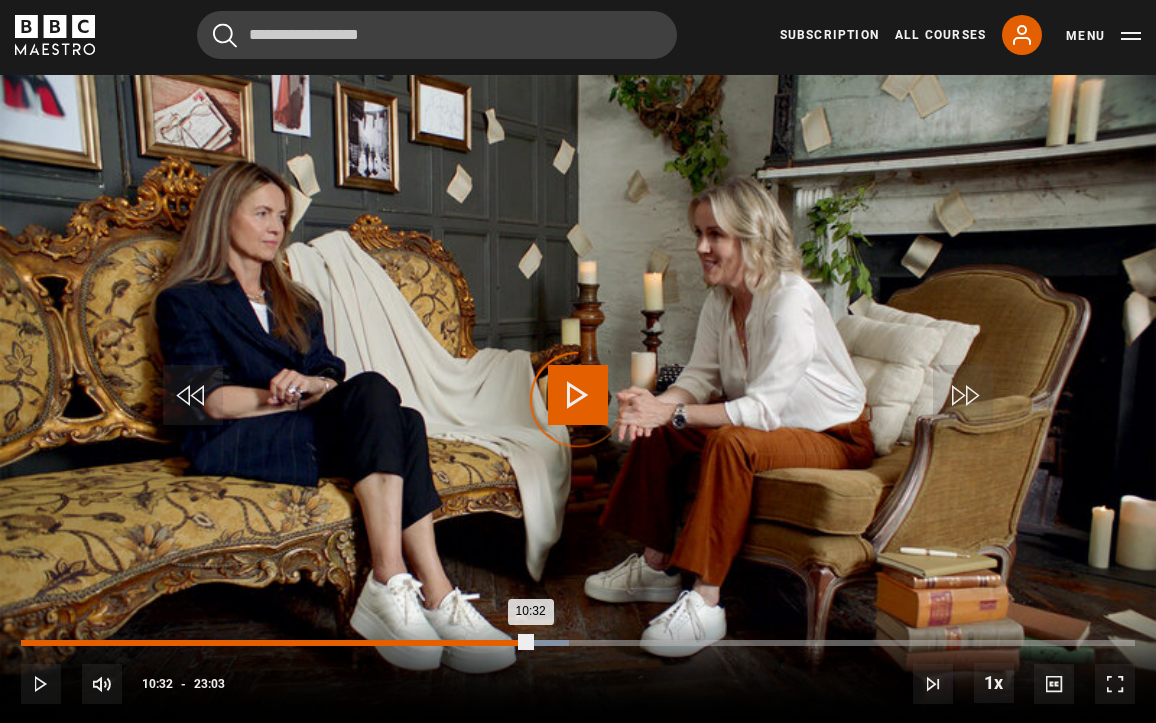click on "Loaded :  49.15% 10:08 10:32" at bounding box center [578, 643] 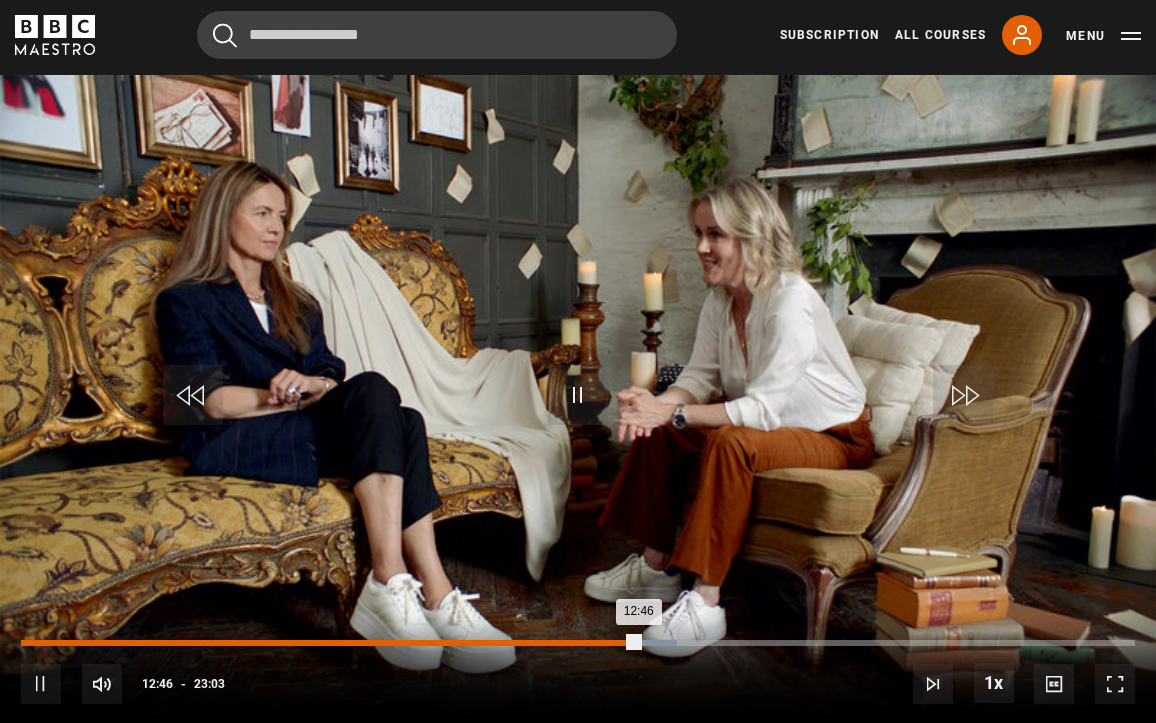 click on "12:46" at bounding box center (330, 643) 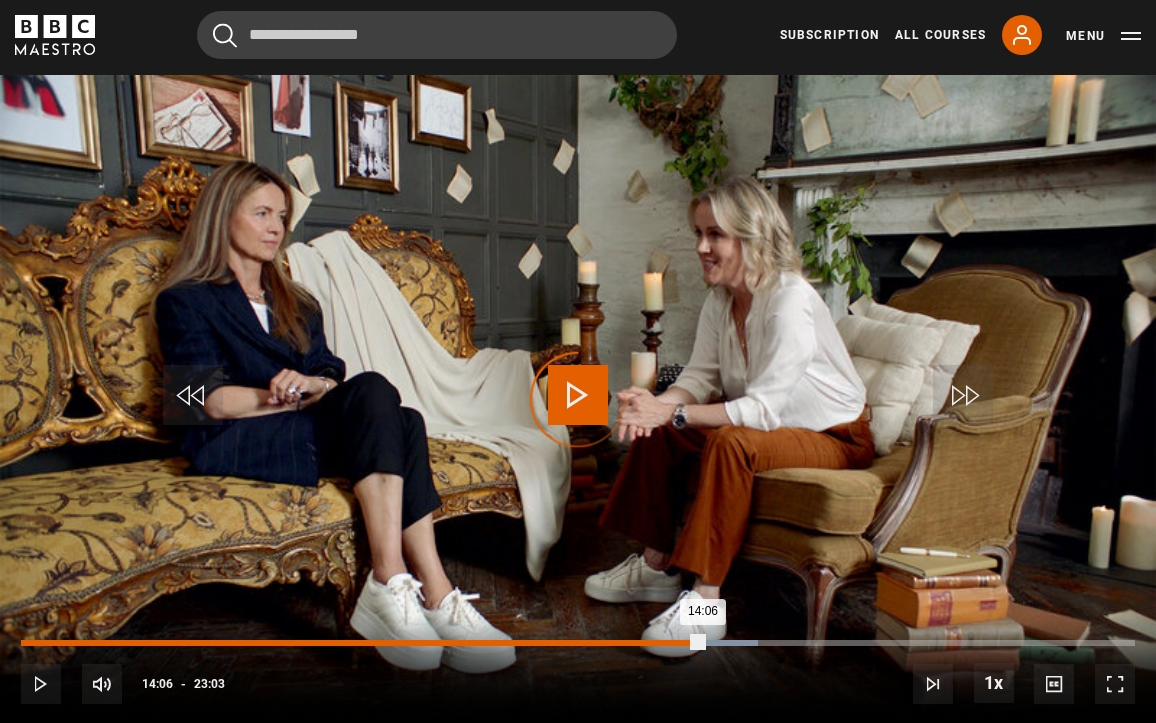 click on "Loaded :  66.14% 14:06 14:06" at bounding box center (578, 643) 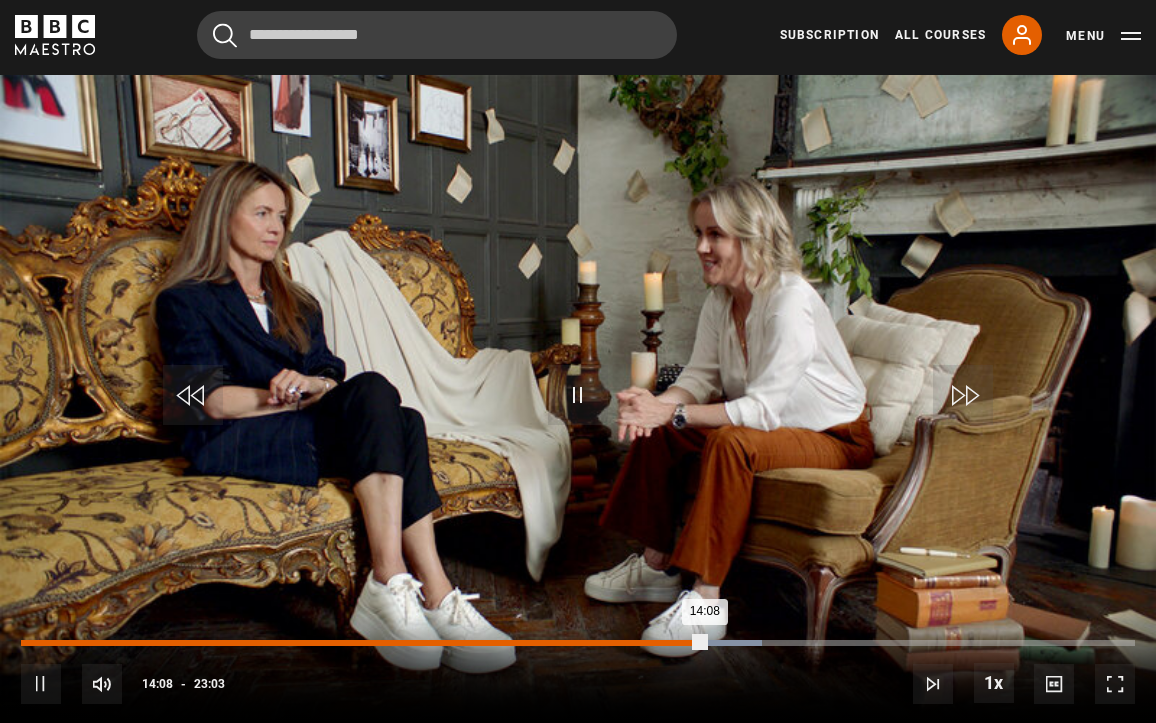 click on "13:43" at bounding box center [685, 643] 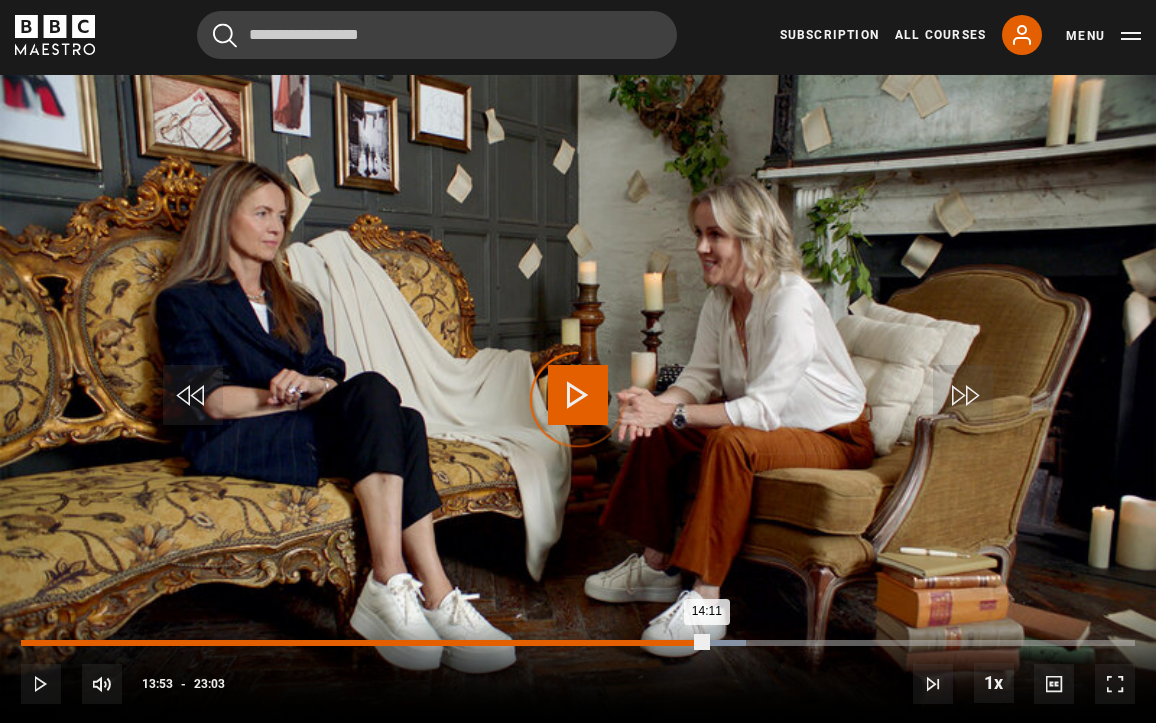 click on "13:53" at bounding box center [693, 643] 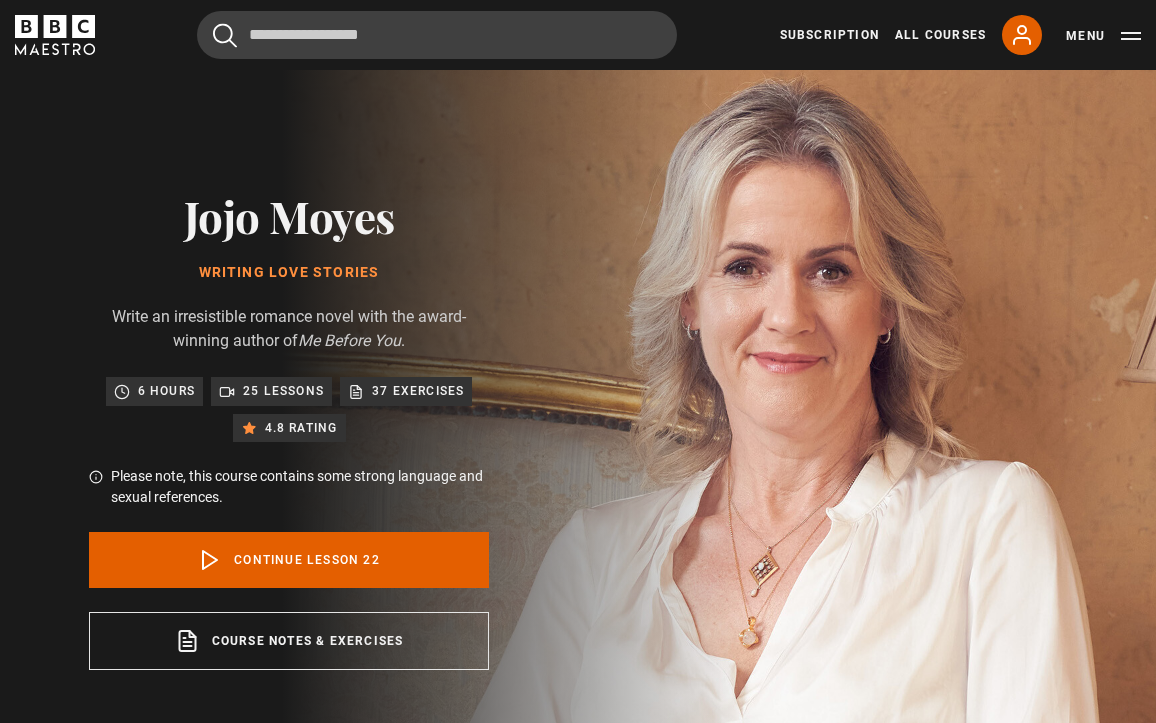 scroll, scrollTop: 0, scrollLeft: 0, axis: both 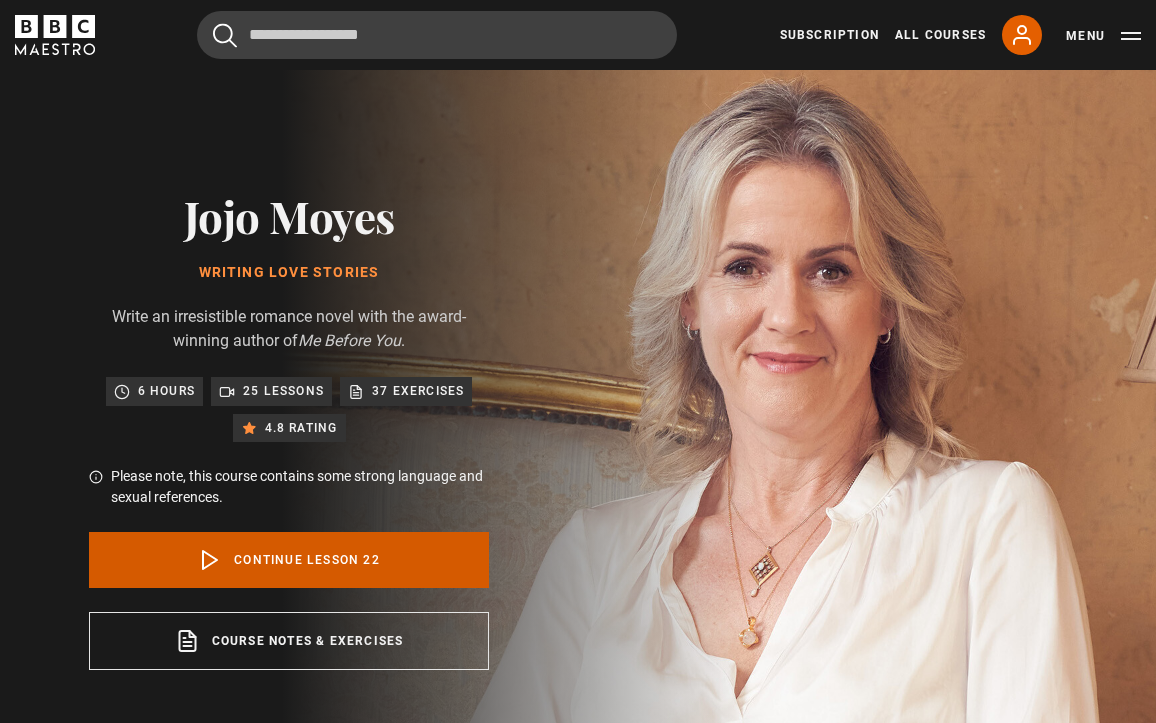 click on "Continue lesson 22" at bounding box center (289, 560) 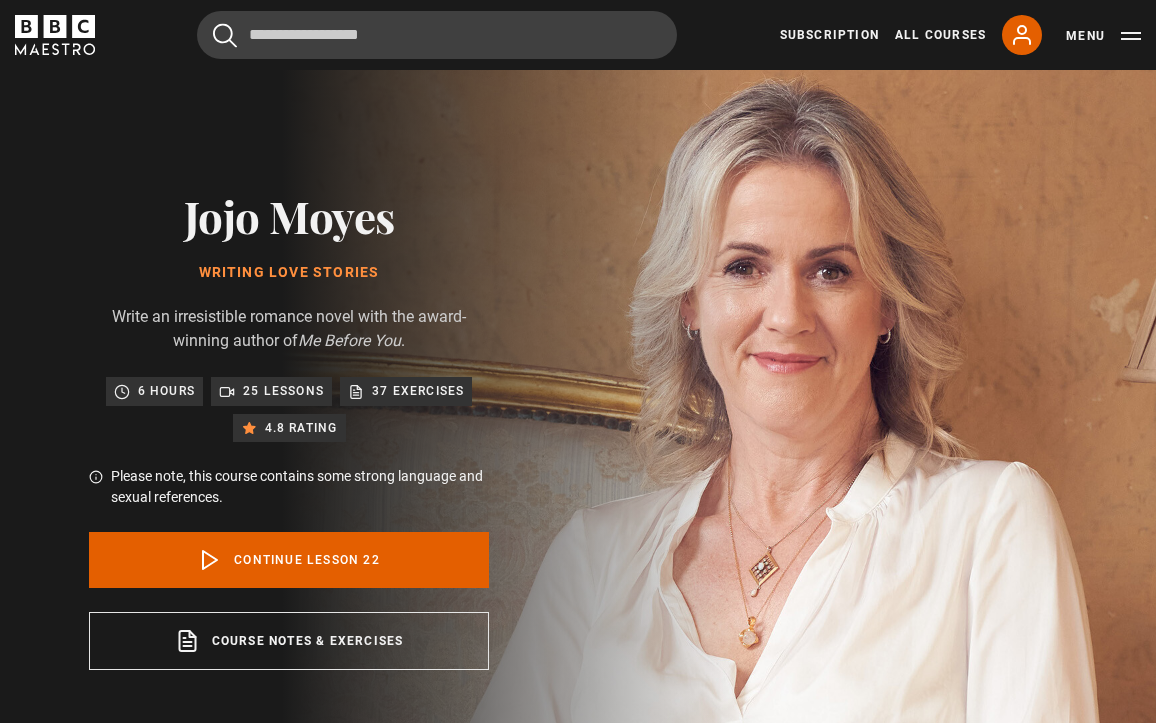 scroll, scrollTop: 788, scrollLeft: 0, axis: vertical 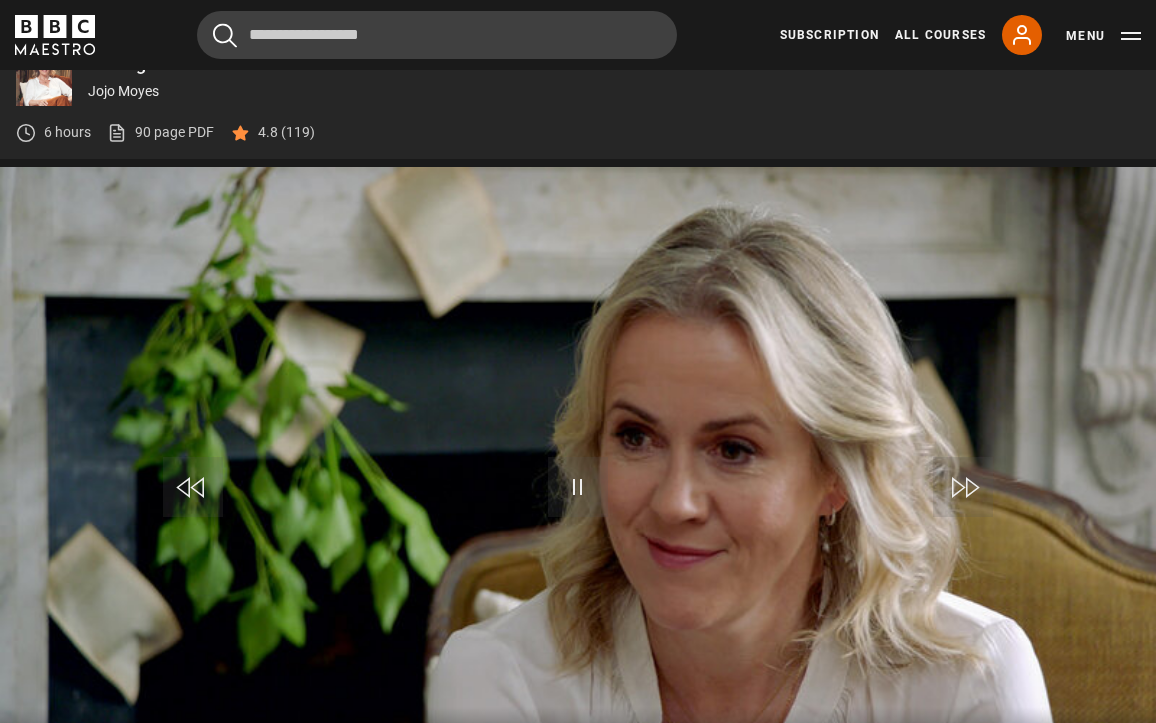 click at bounding box center (193, 487) 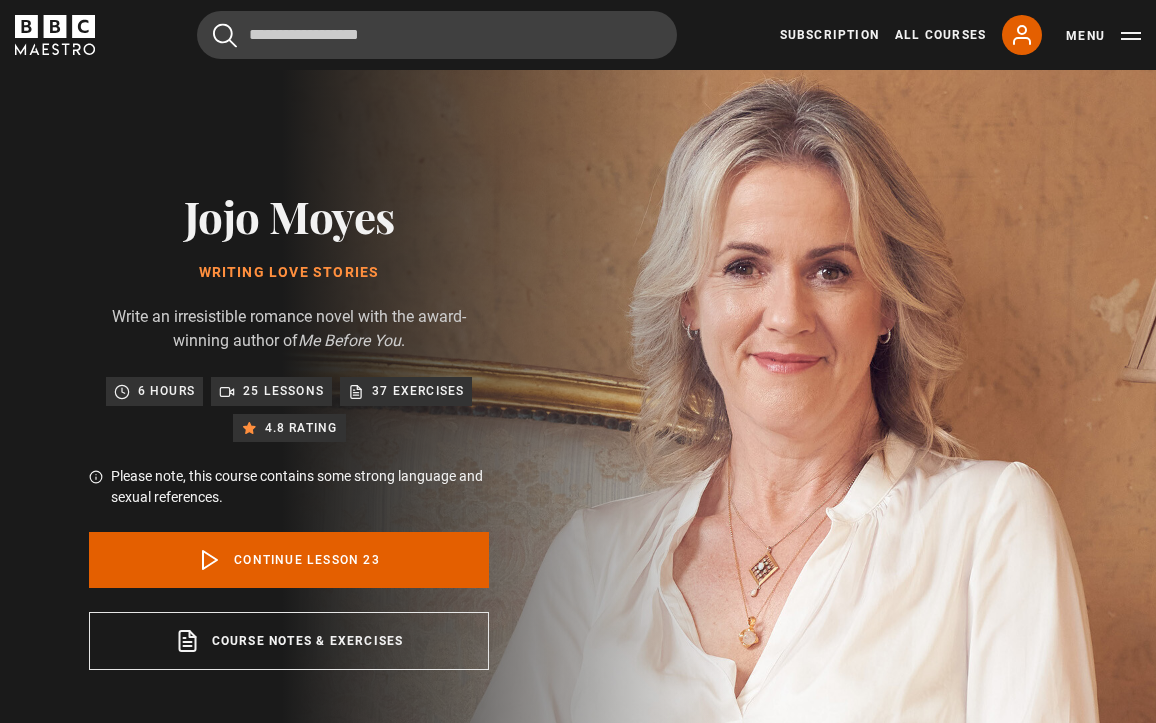 scroll, scrollTop: 803, scrollLeft: 0, axis: vertical 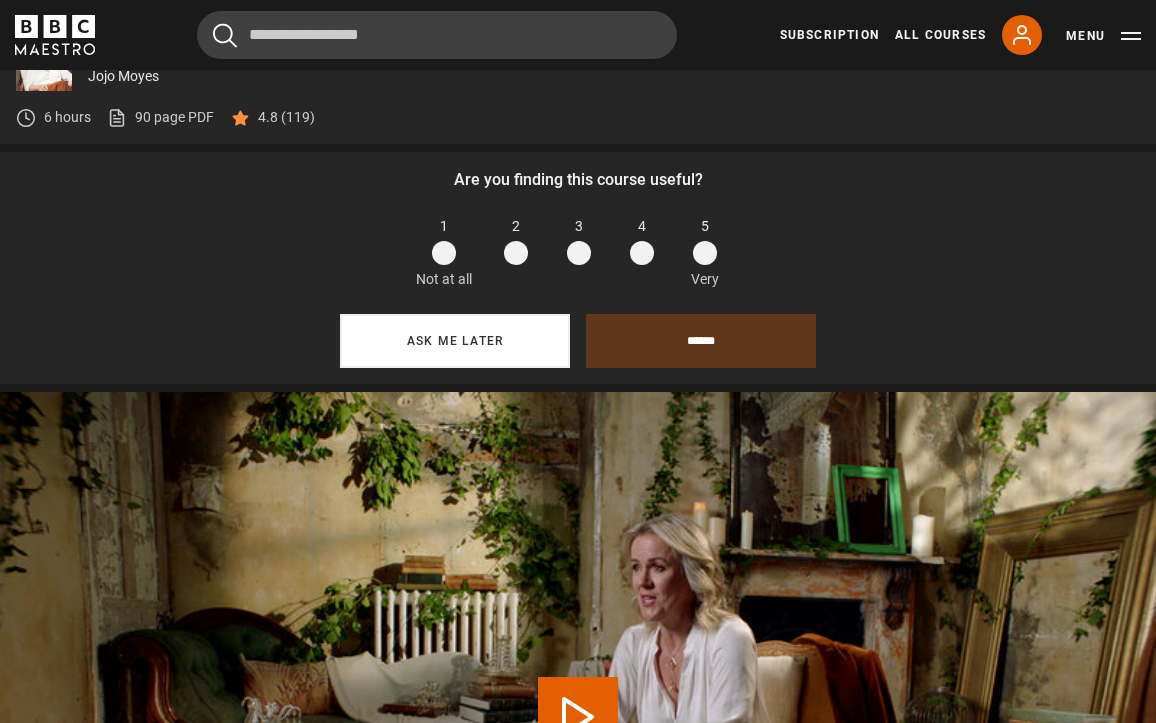 click on "Ask me later" at bounding box center (455, 341) 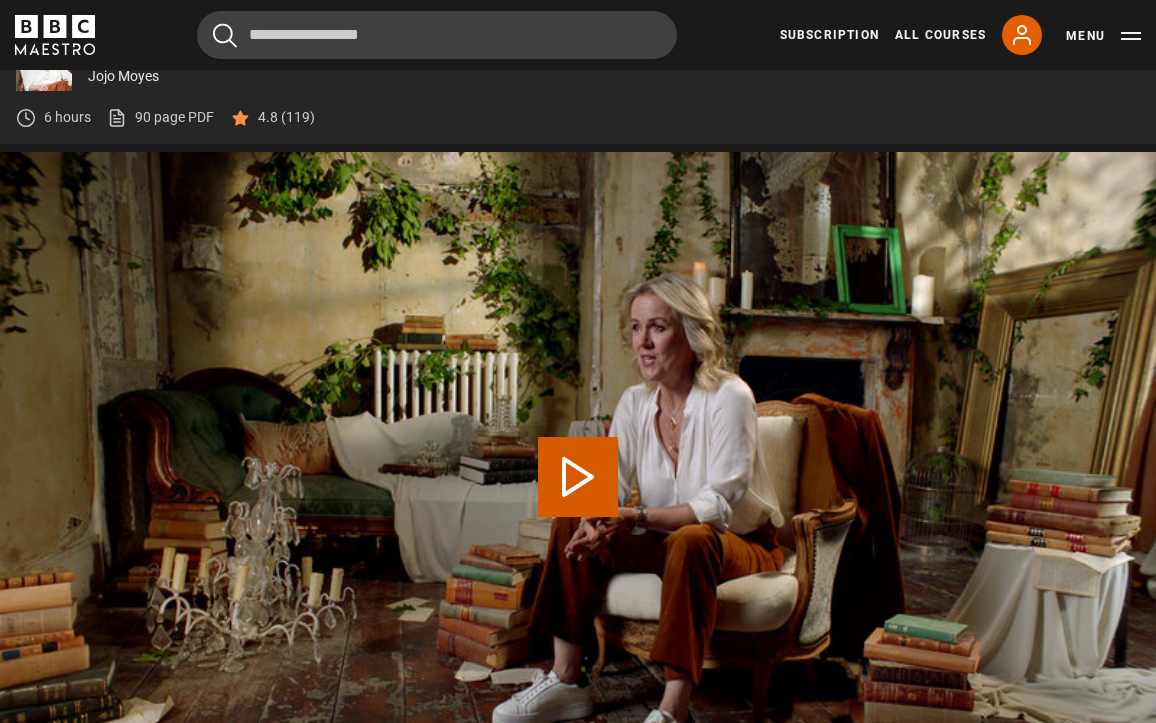 click on "Play Lesson Adaptation" at bounding box center (578, 477) 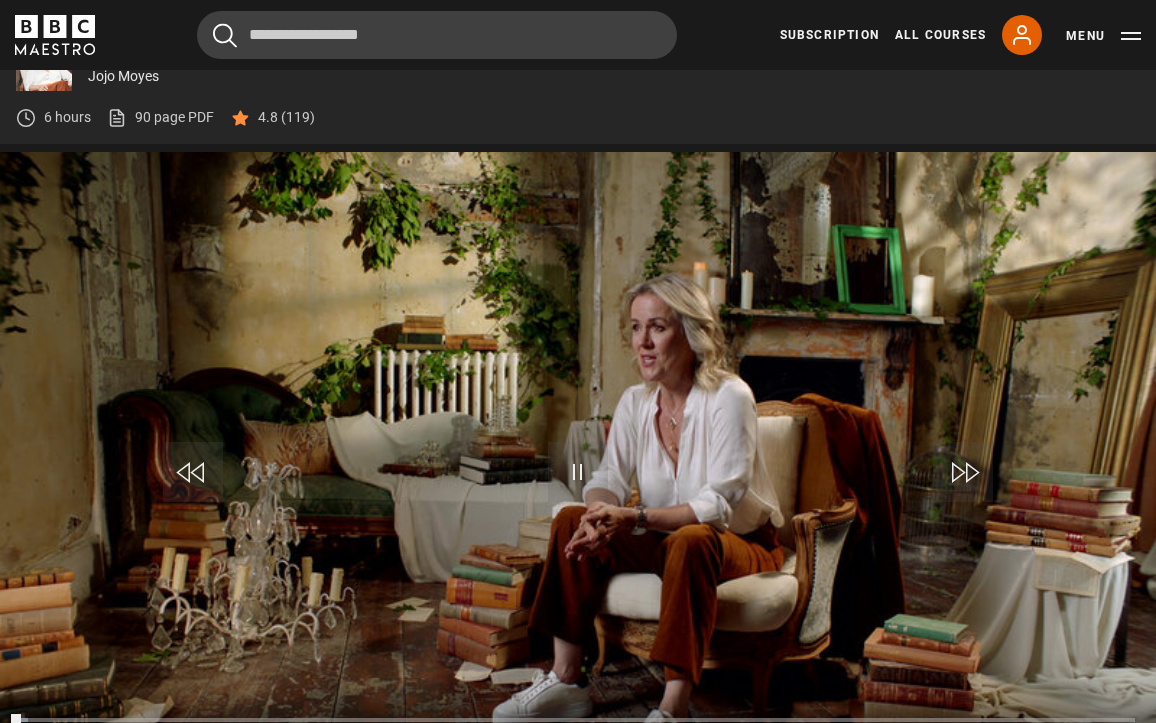scroll, scrollTop: 880, scrollLeft: 0, axis: vertical 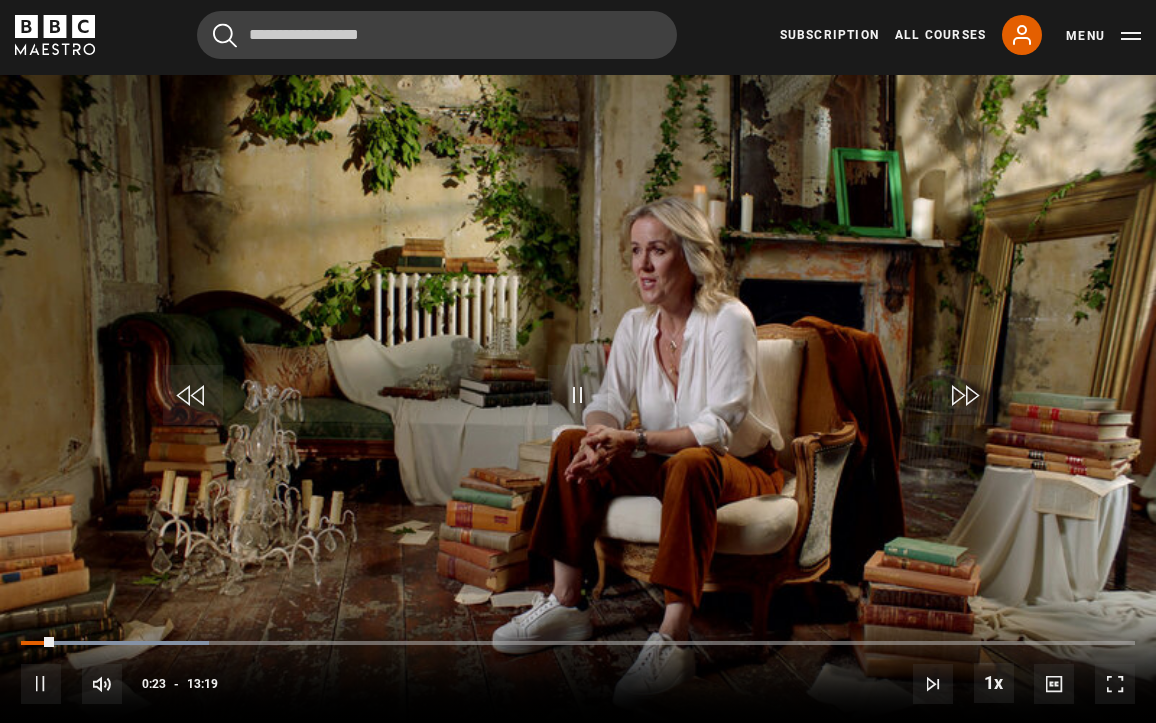 click at bounding box center [578, 395] 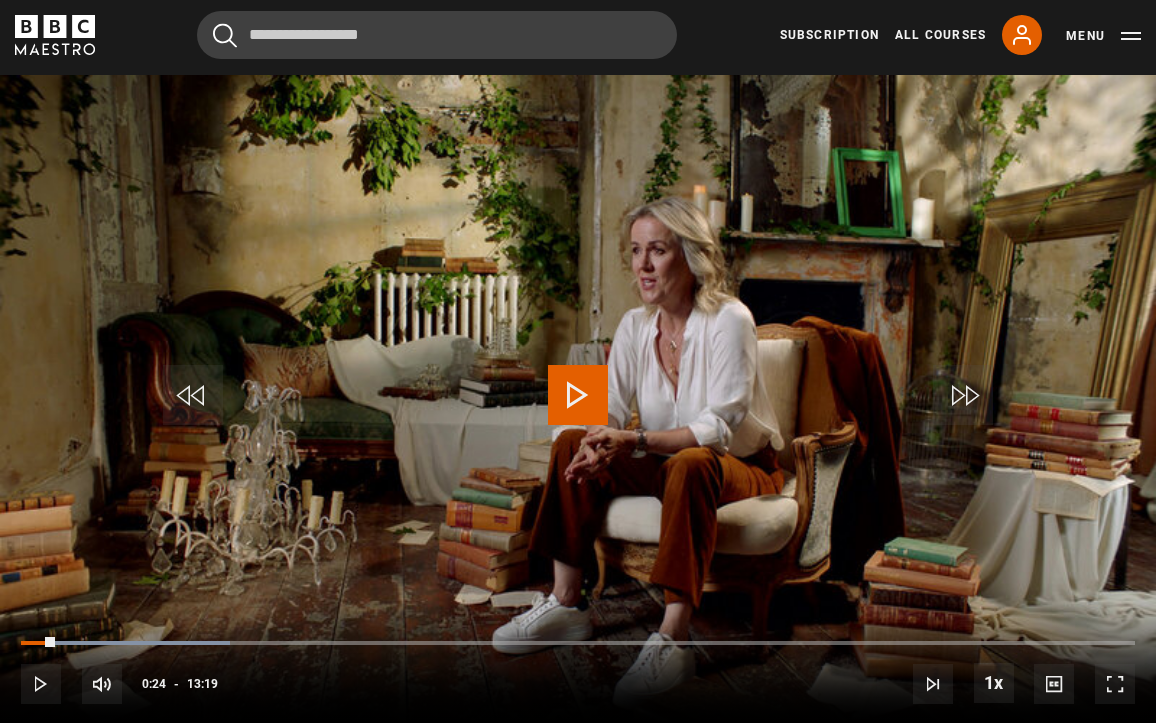 scroll, scrollTop: 788, scrollLeft: 0, axis: vertical 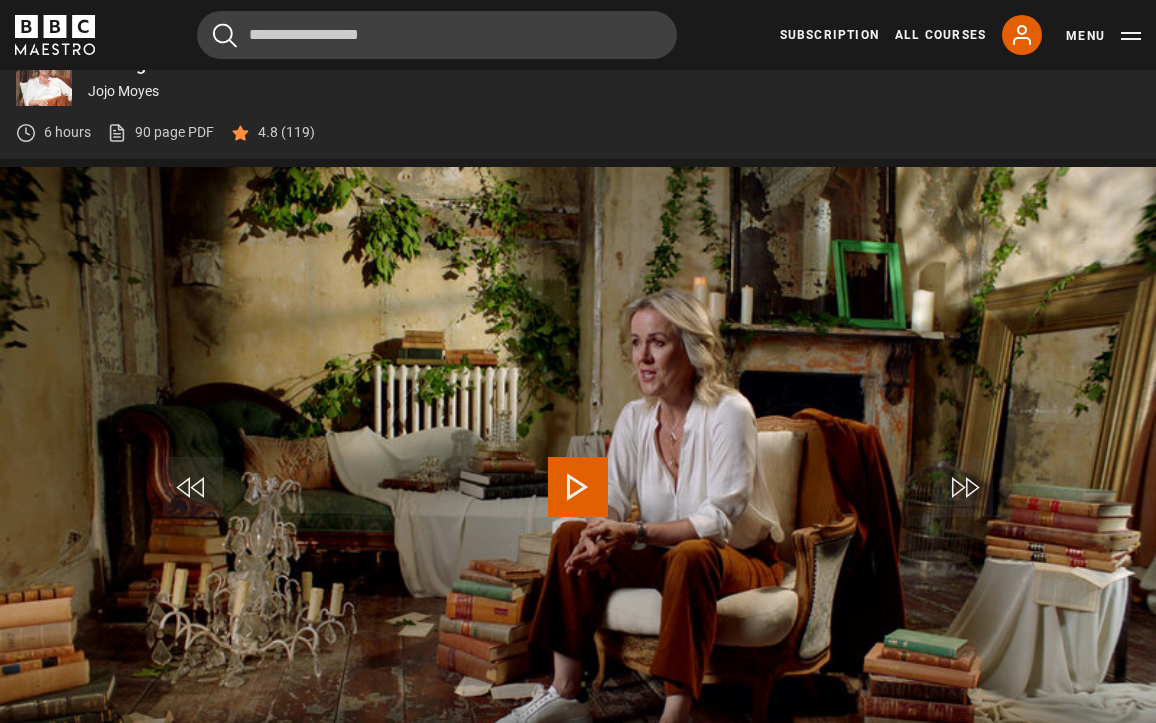 click on "Menu" at bounding box center (1103, 36) 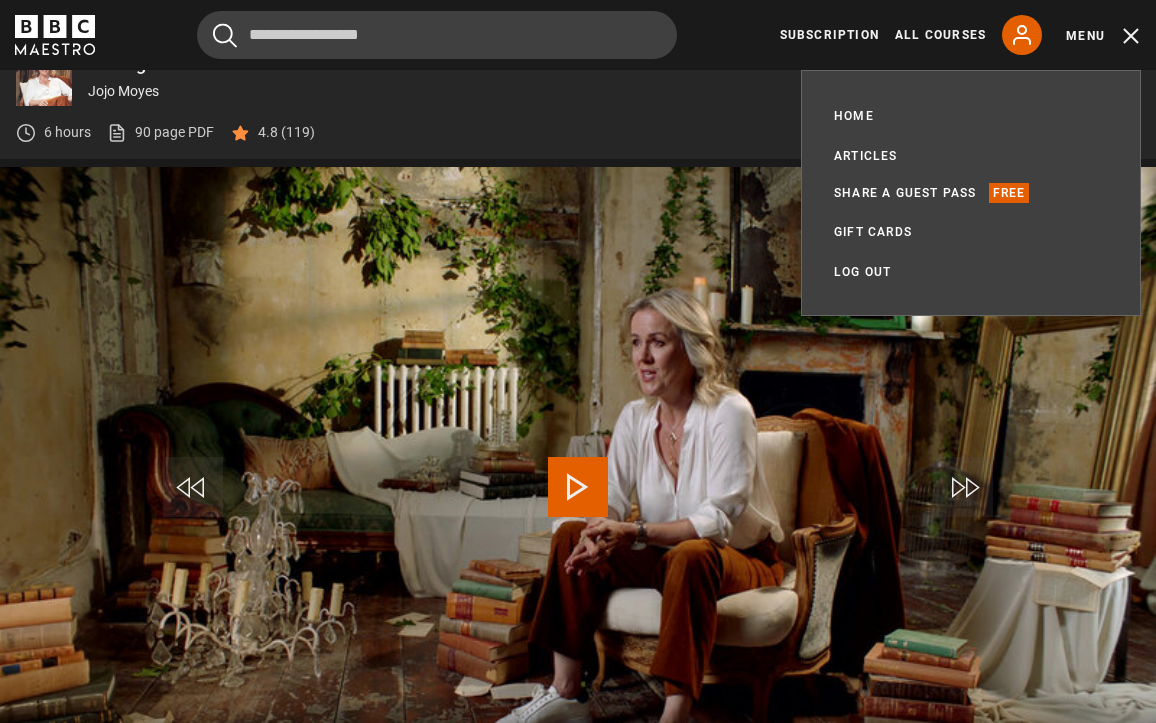click at bounding box center [578, 492] 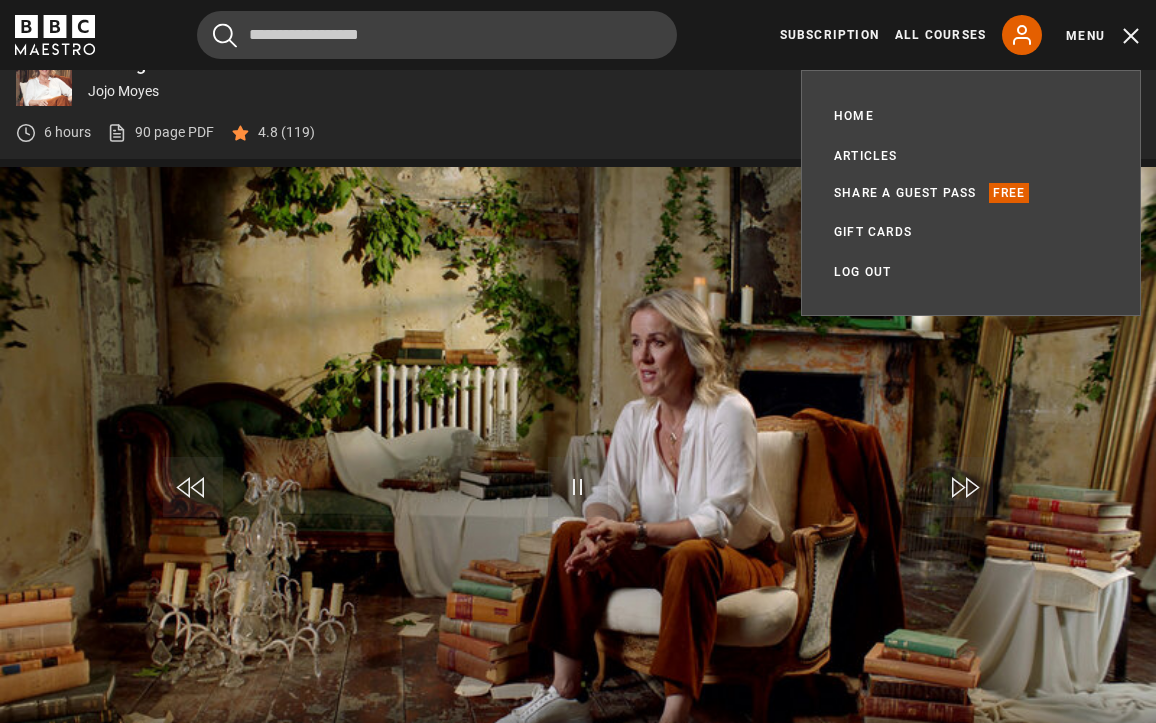 click at bounding box center [578, 487] 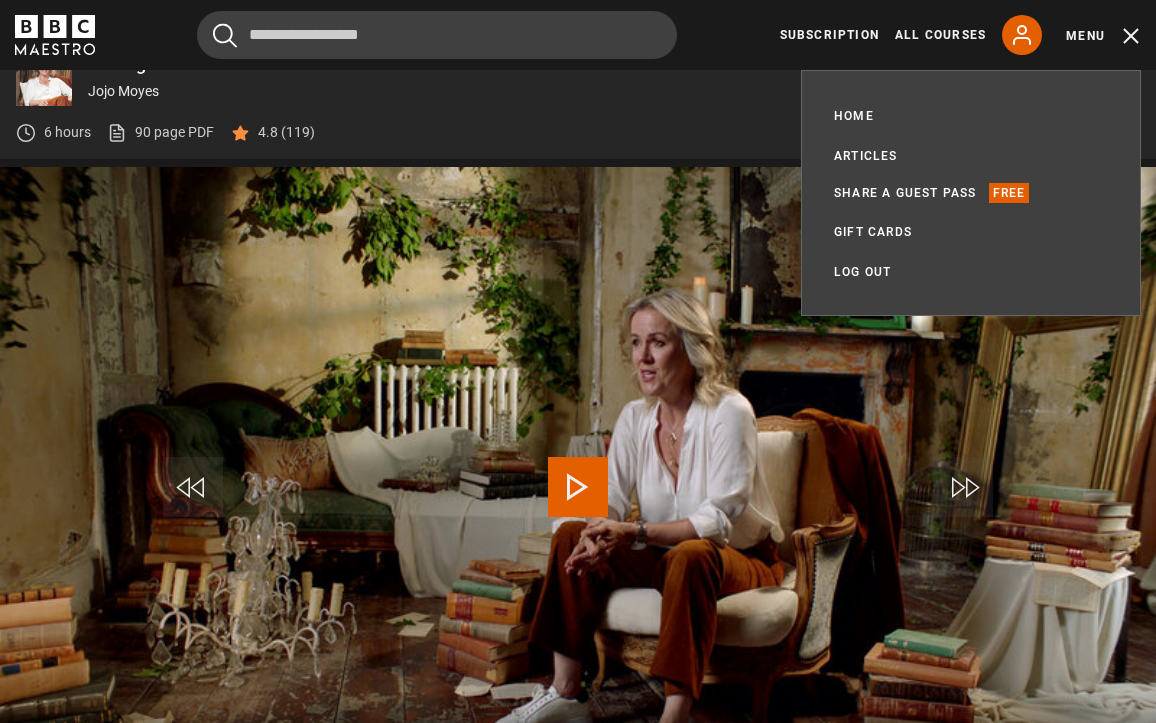 click at bounding box center (578, 492) 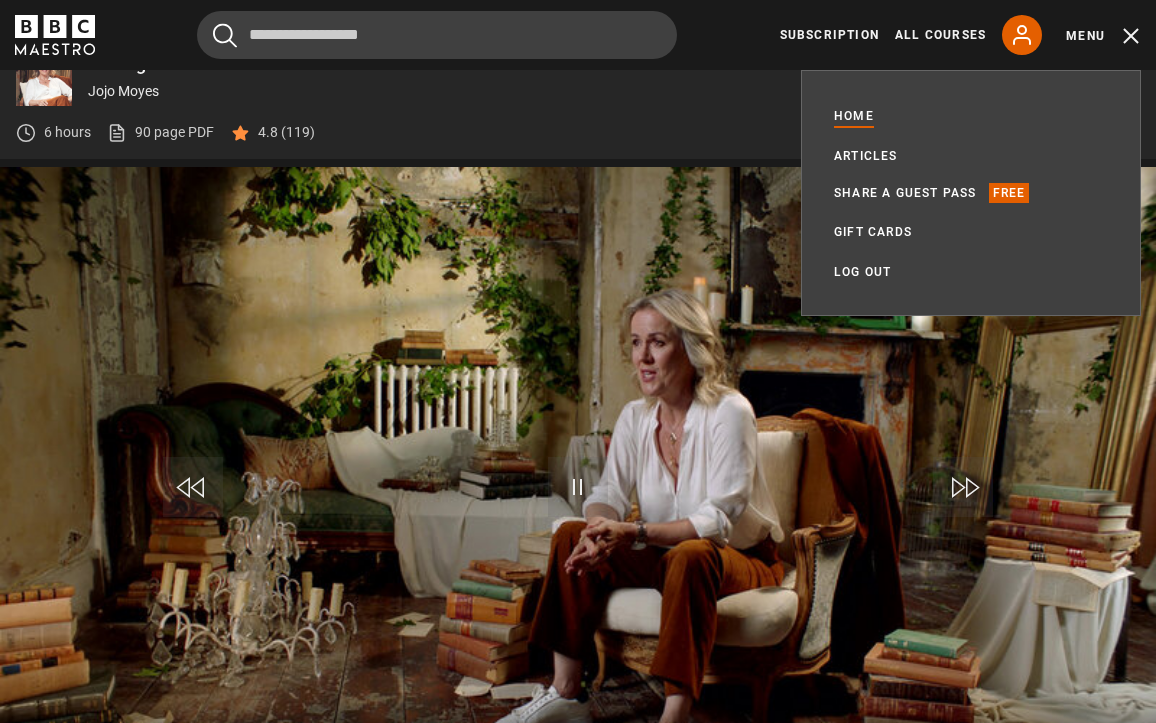 click on "Home" at bounding box center (854, 116) 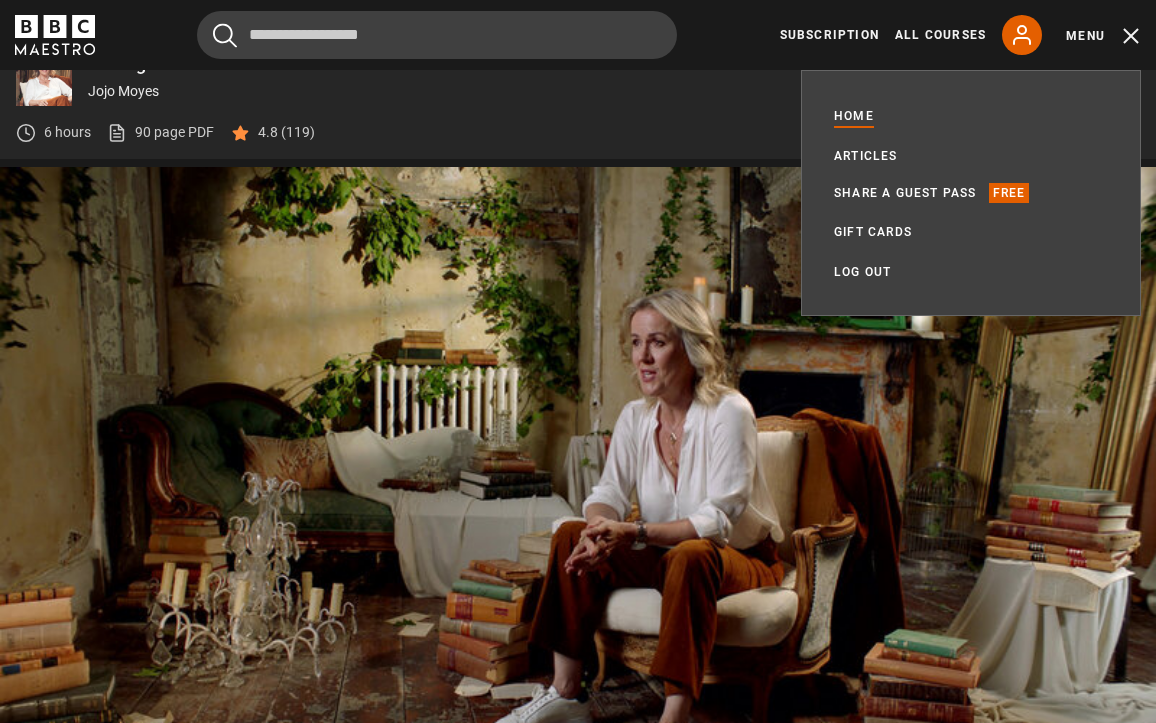 click on "Home" at bounding box center [854, 116] 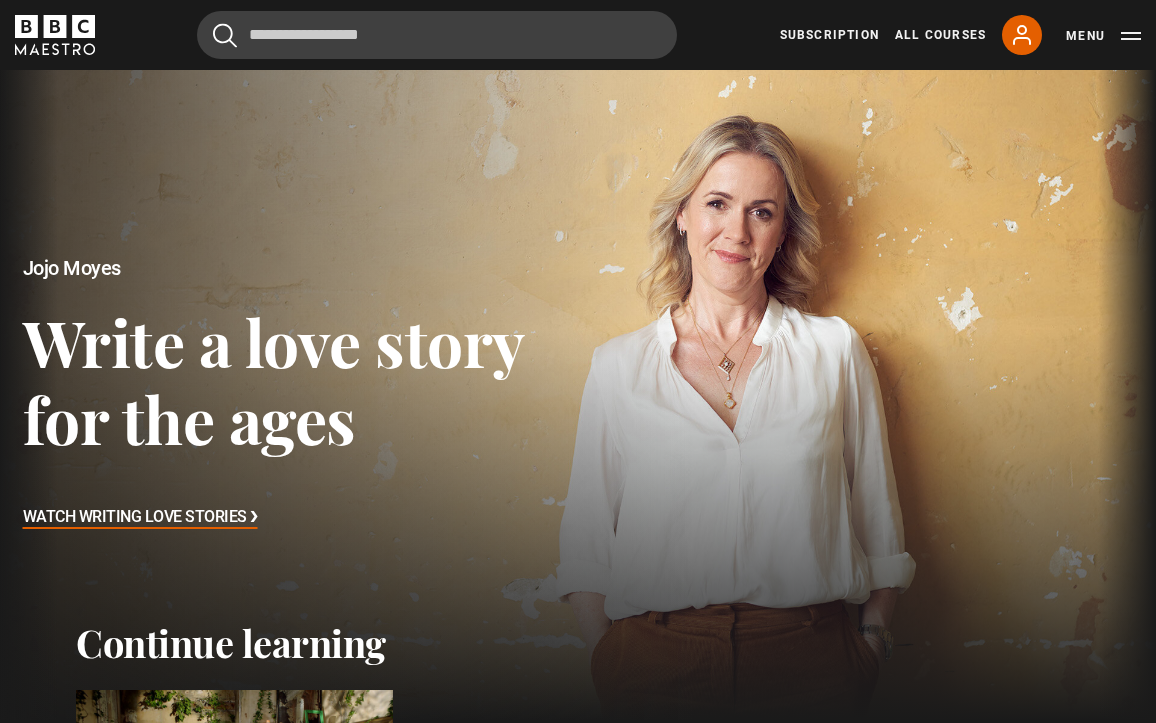 scroll, scrollTop: 0, scrollLeft: 0, axis: both 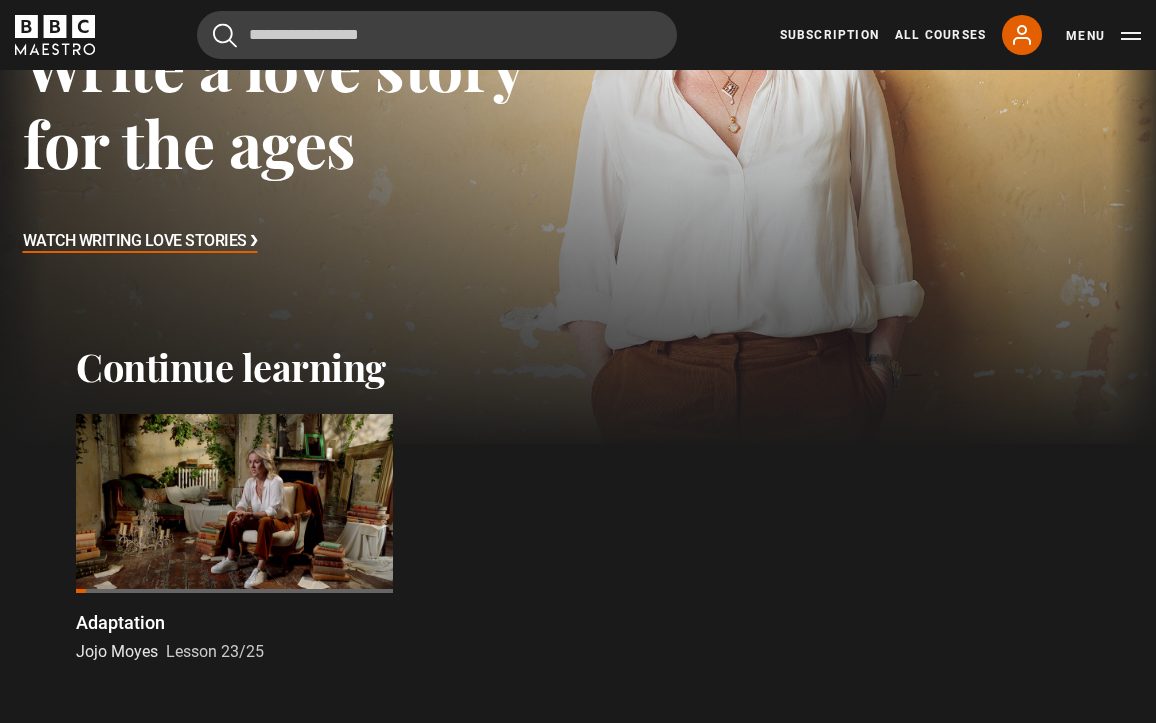 click on "Watch
Writing Love Stories ❯" at bounding box center [140, 242] 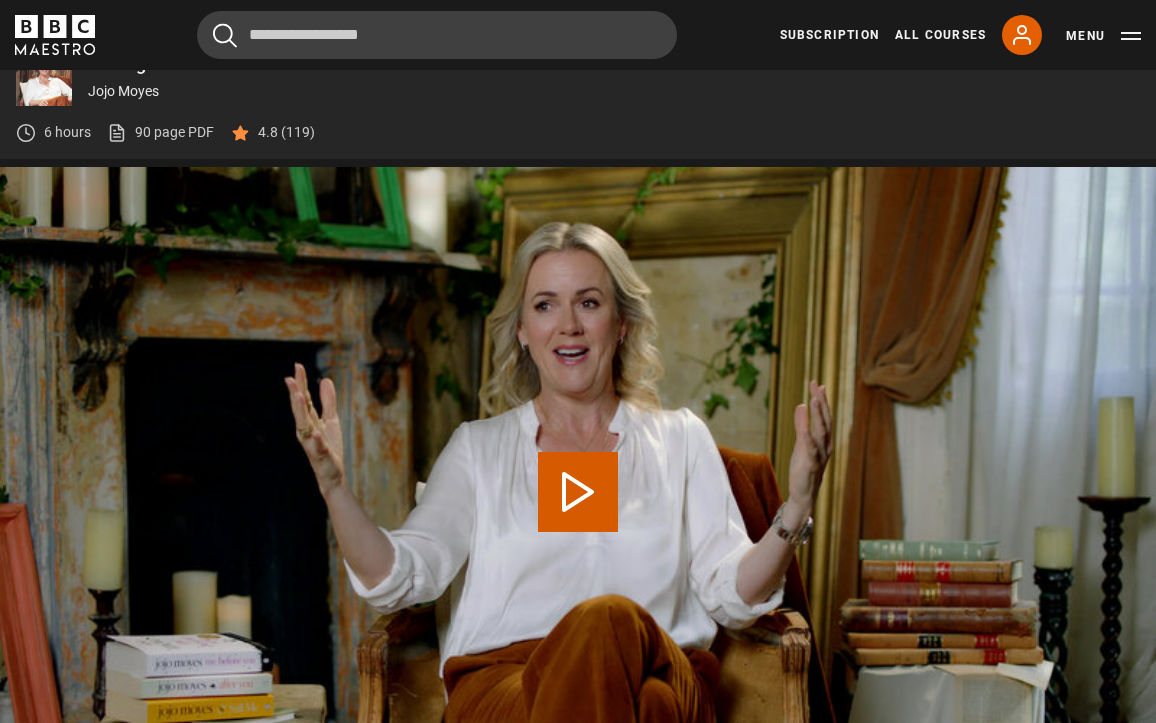 scroll, scrollTop: 788, scrollLeft: 0, axis: vertical 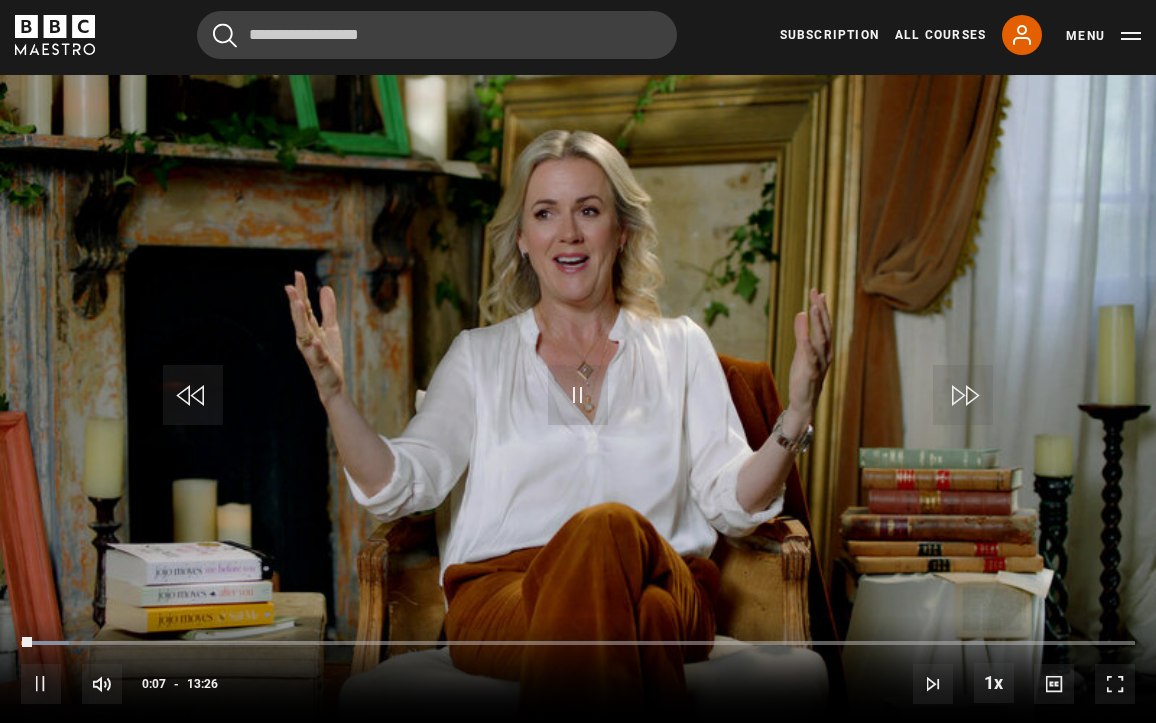 click at bounding box center [578, 395] 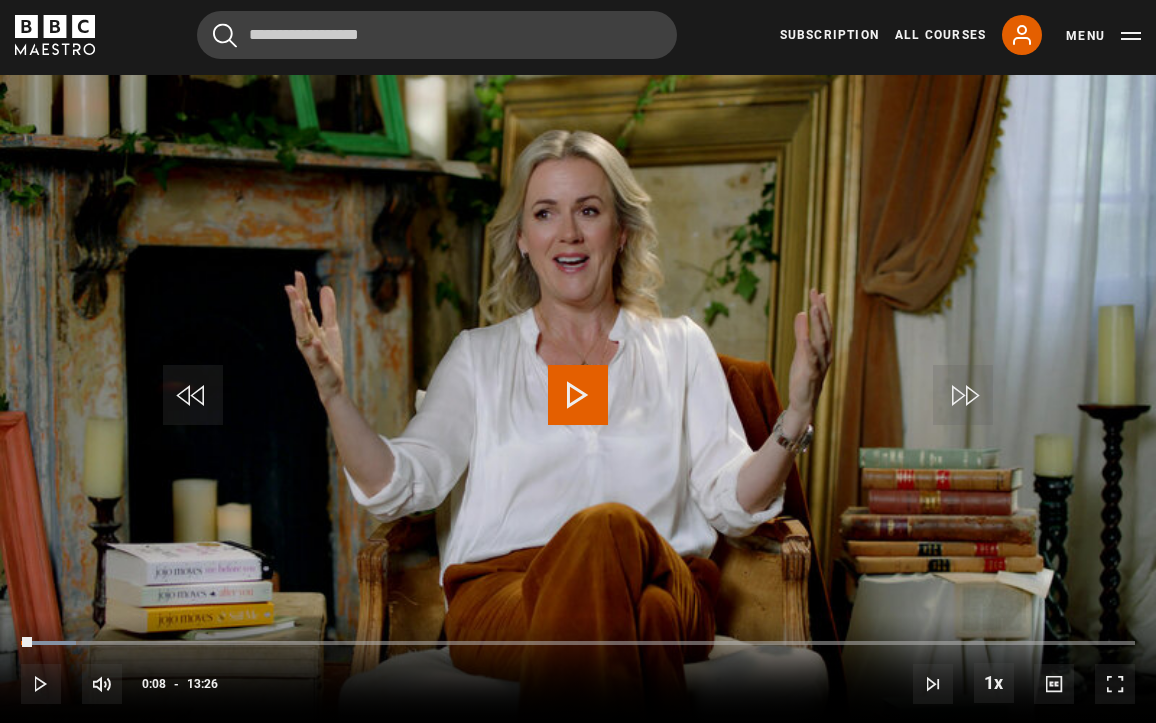 click at bounding box center (193, 395) 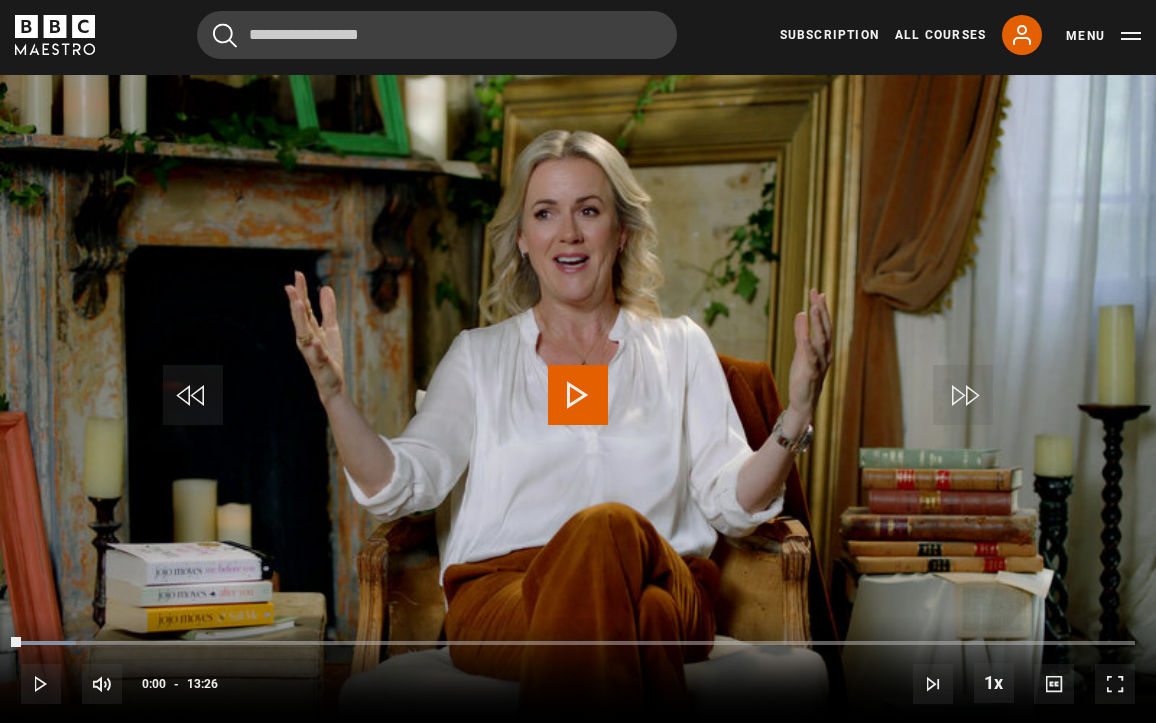 click at bounding box center (193, 395) 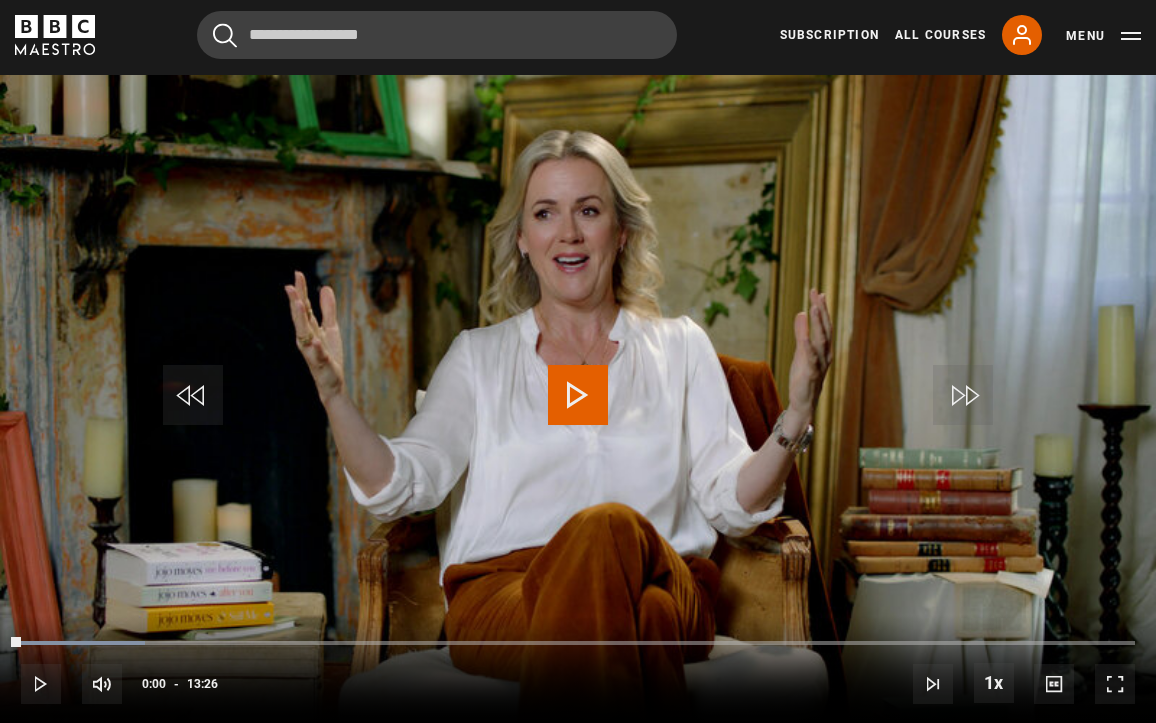 click at bounding box center [193, 395] 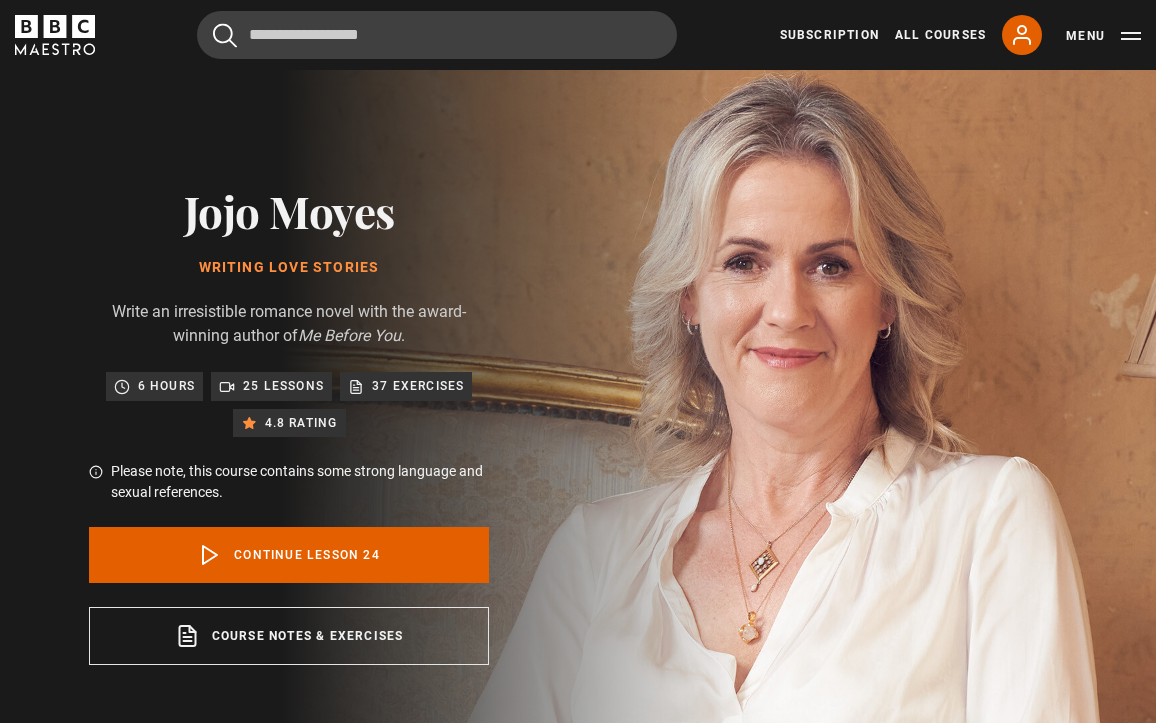 scroll, scrollTop: 0, scrollLeft: 0, axis: both 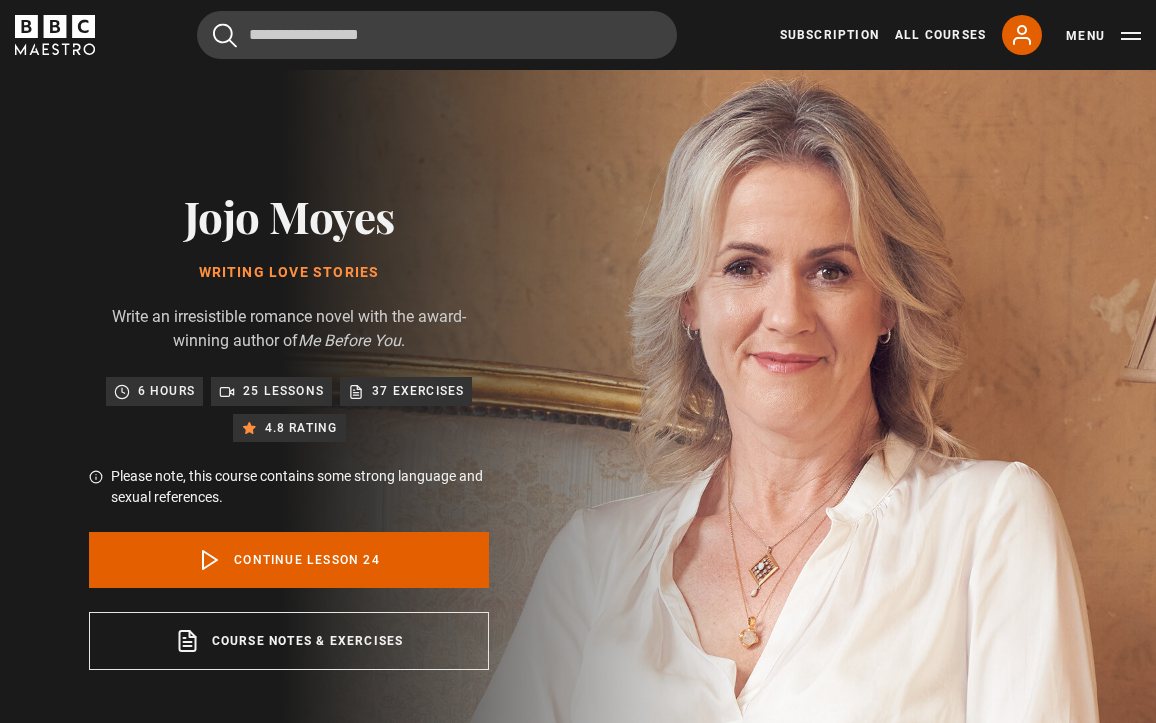 click on "25 lessons" at bounding box center [283, 391] 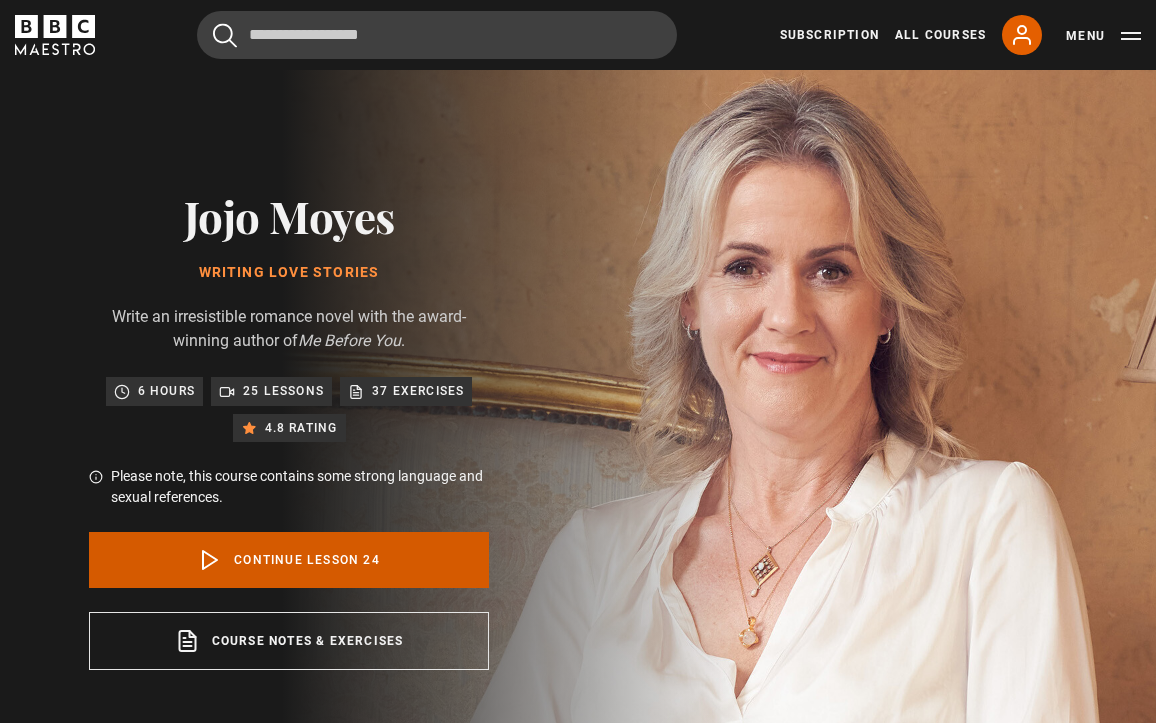 click 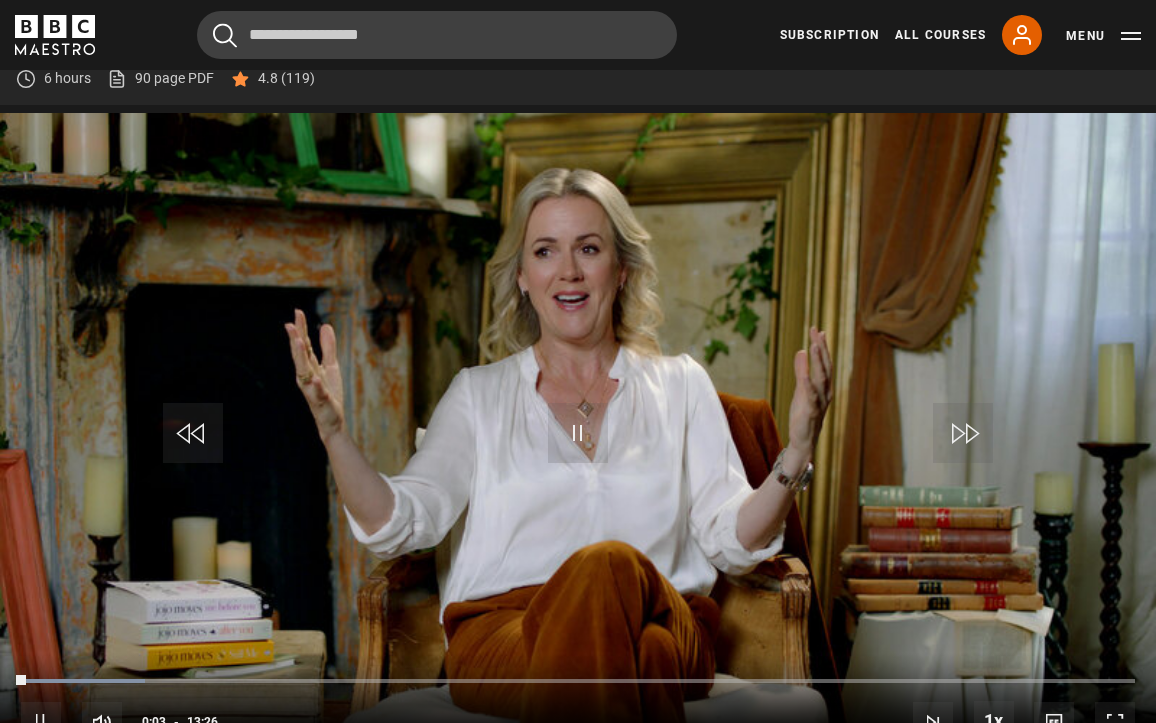 scroll, scrollTop: 858, scrollLeft: 0, axis: vertical 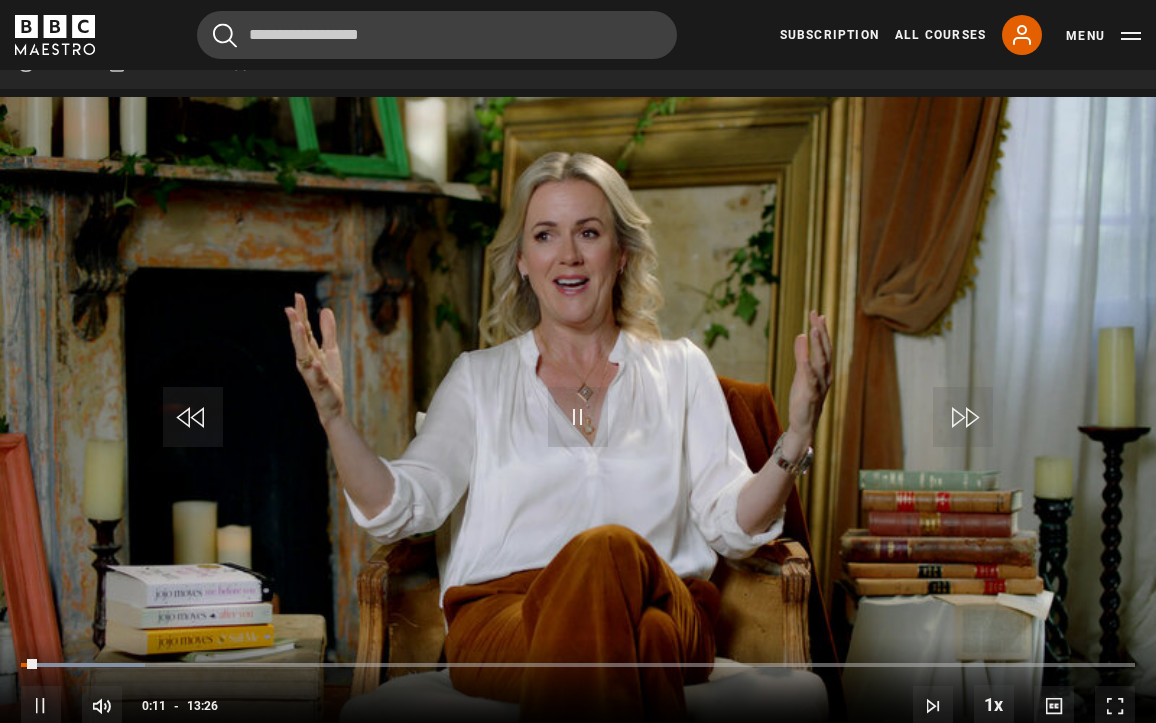 click at bounding box center [578, 417] 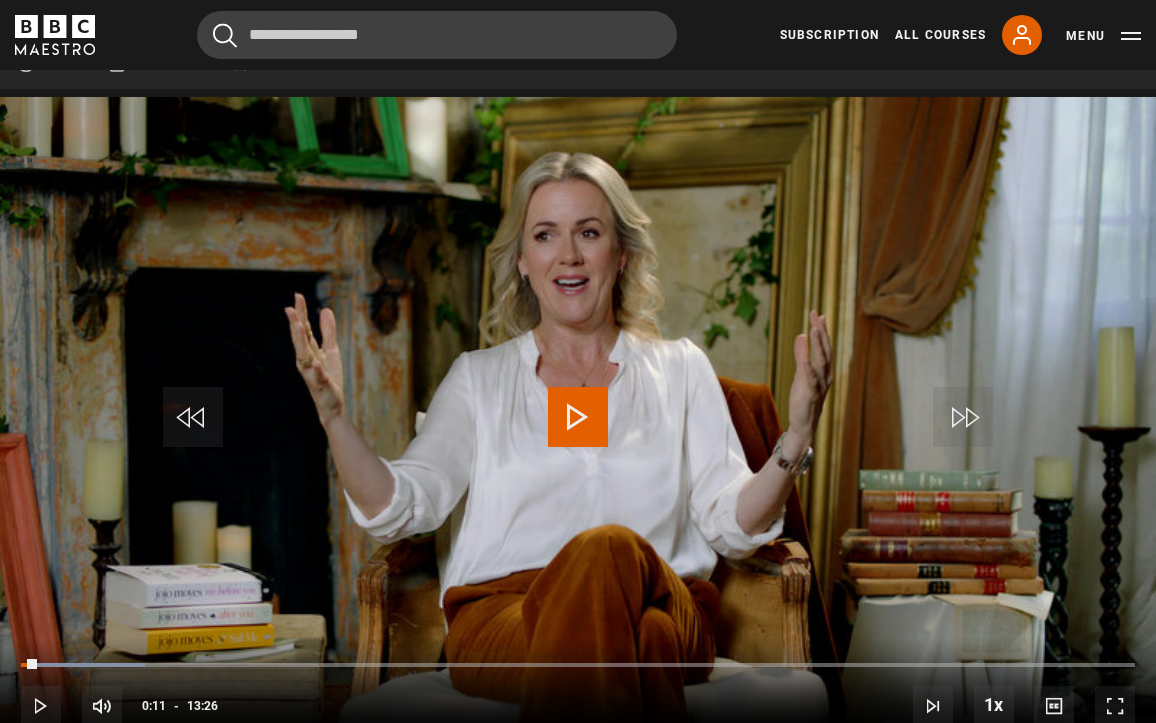 click on "Menu" at bounding box center [1103, 36] 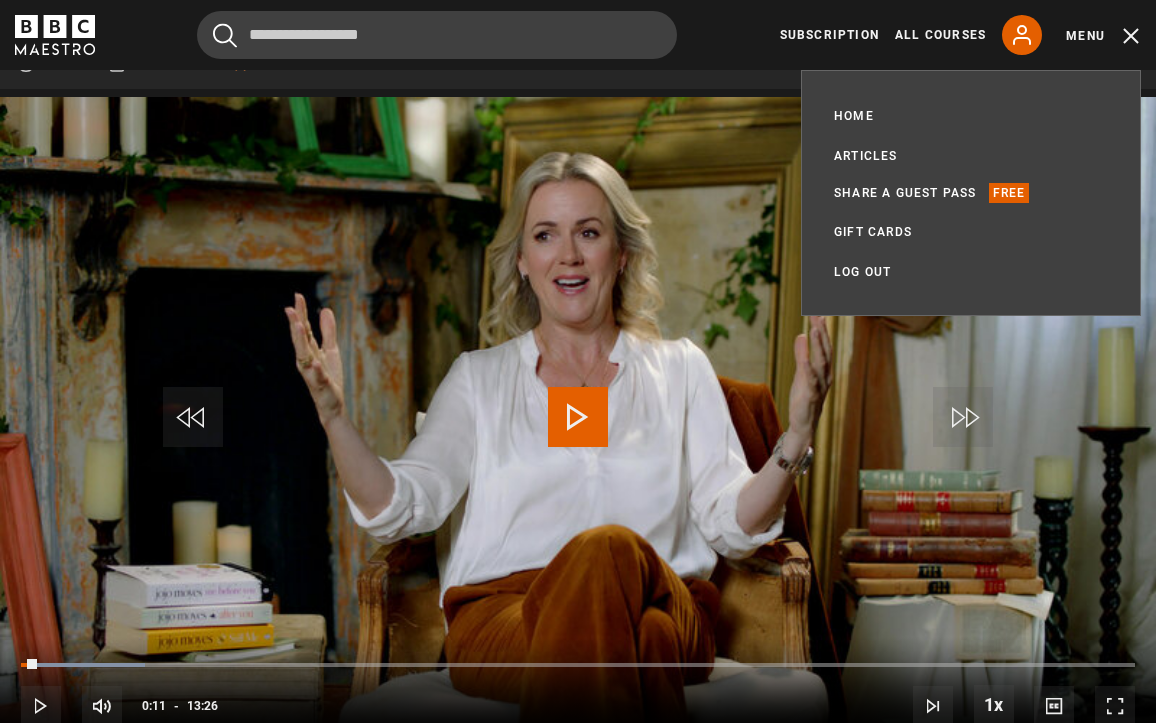 click on "Menu" at bounding box center [1103, 36] 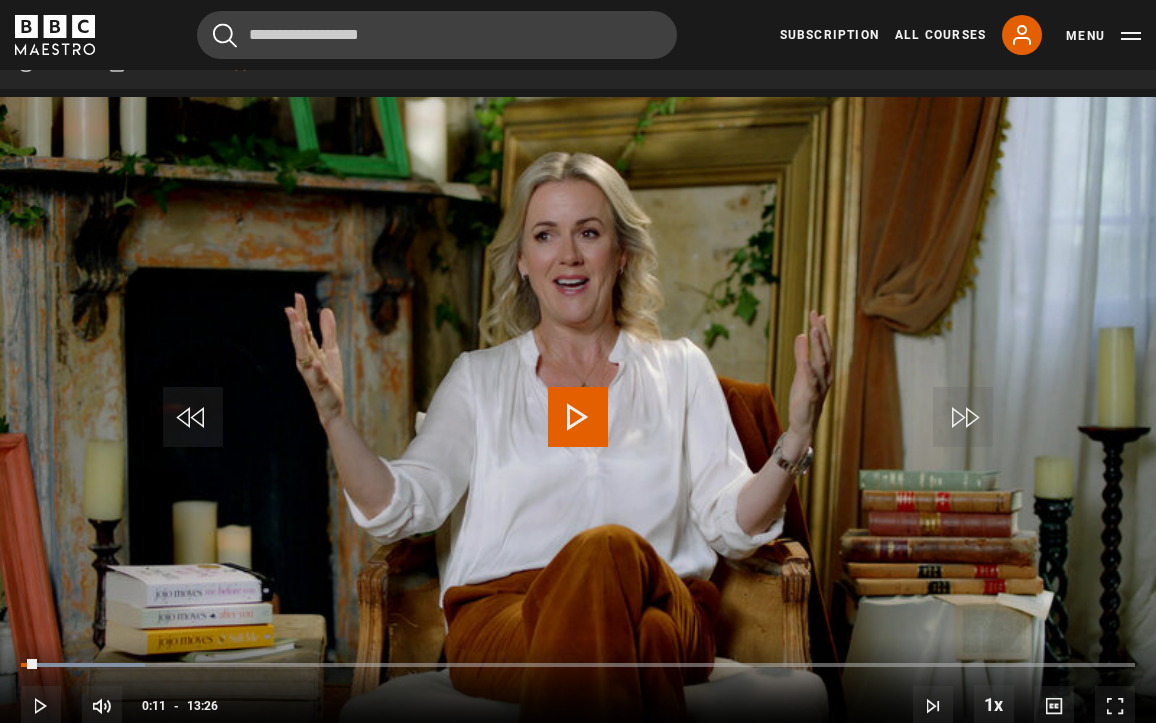click on "Menu" at bounding box center [1103, 36] 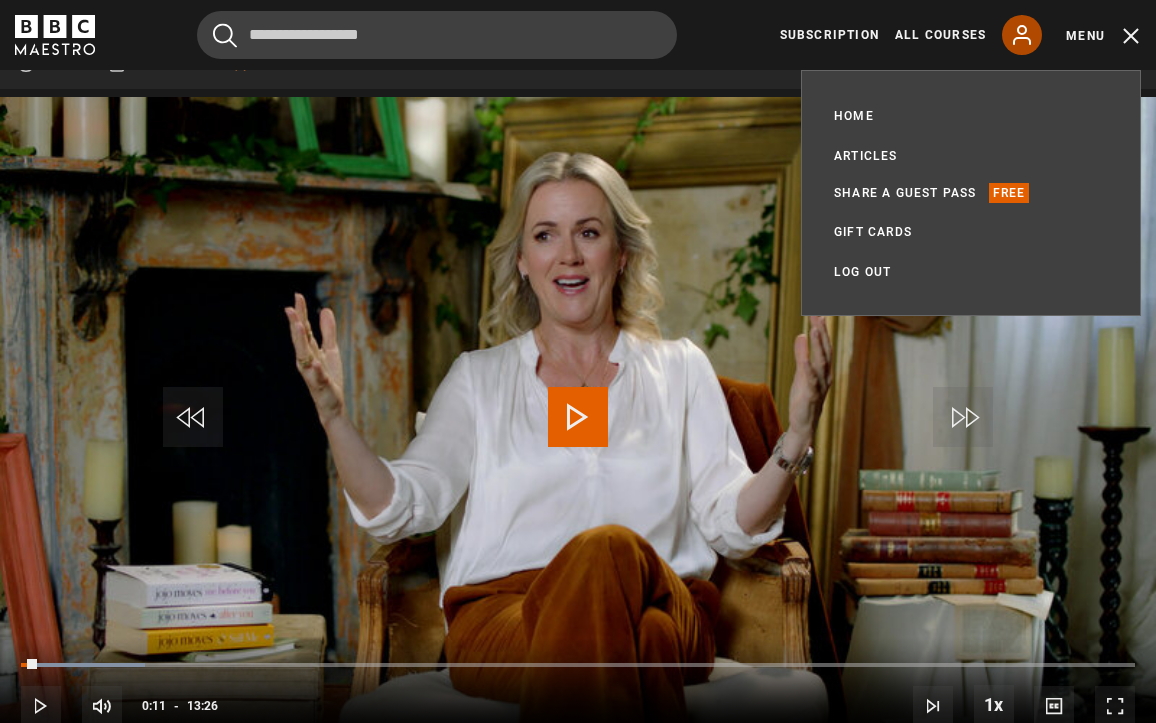 click 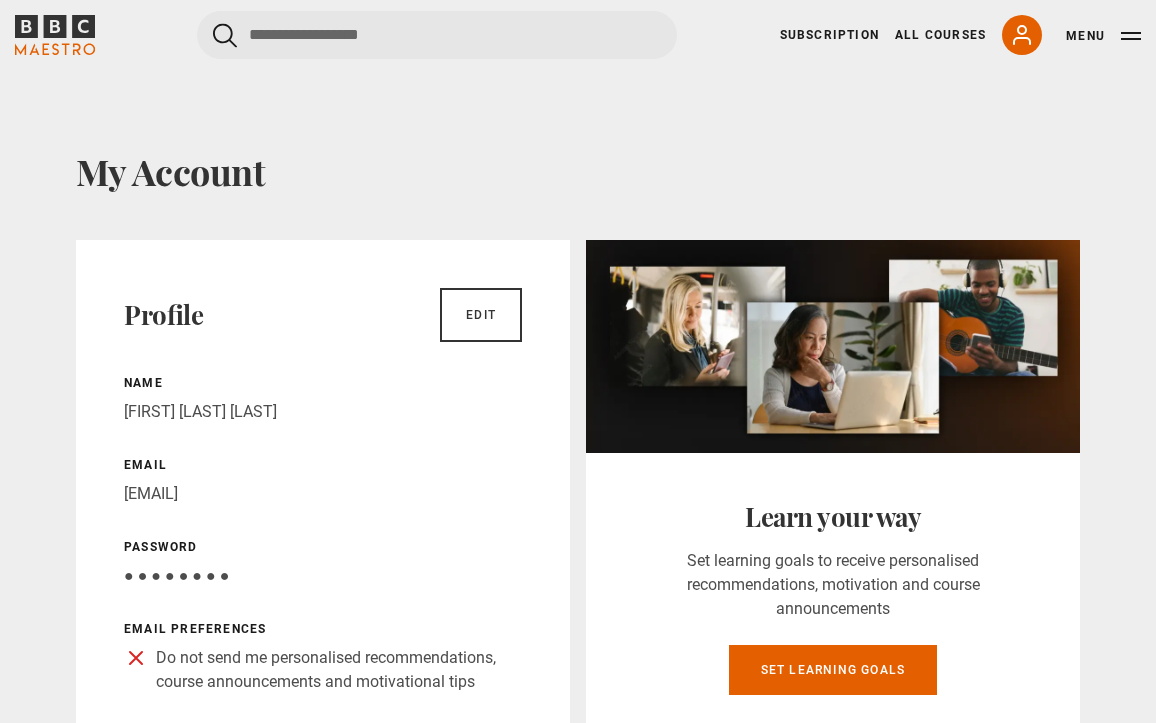 scroll, scrollTop: 0, scrollLeft: 0, axis: both 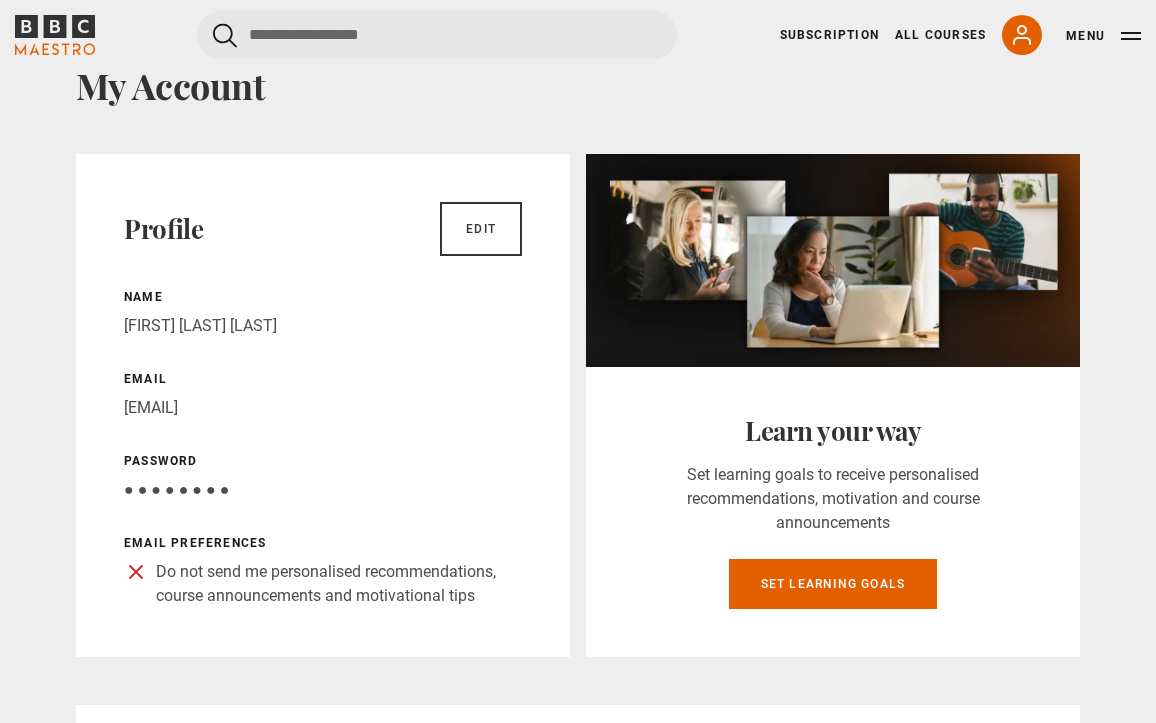click on "Menu" at bounding box center [1103, 36] 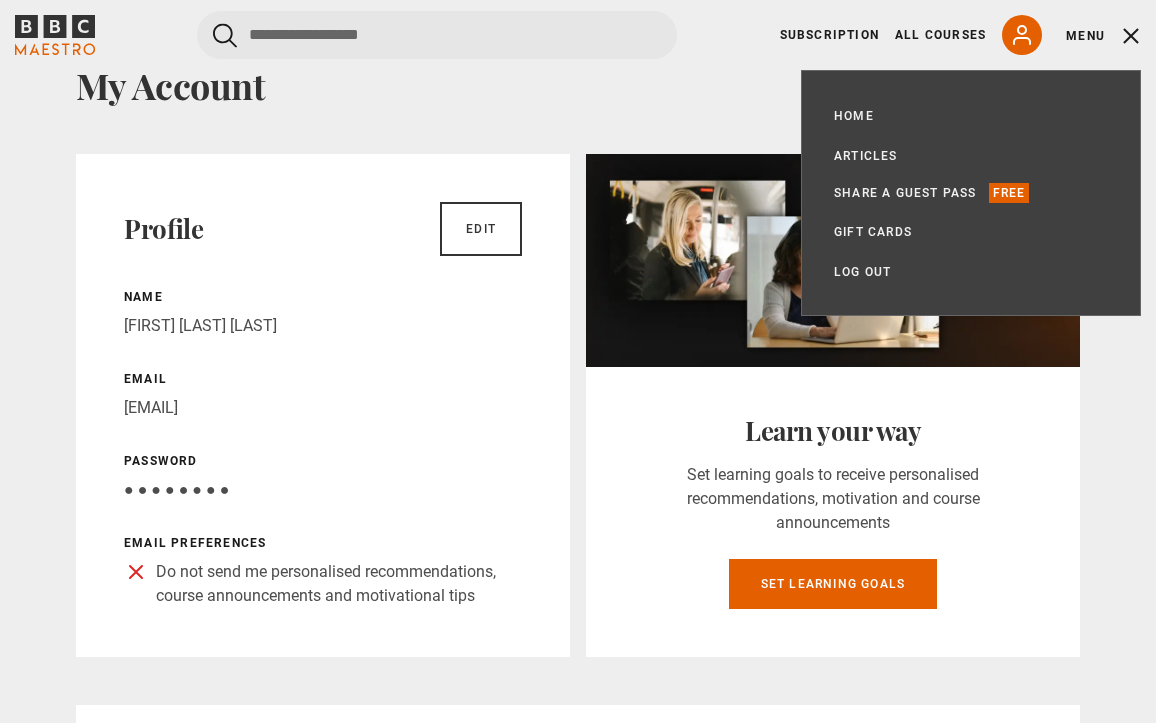 click on "Skip to main content
Cancel
Courses
Previous courses
Next courses
Agatha Christie Writing 12  Related Lessons New Ago Perrone Mastering Mixology 22  Related Lessons New Isabel Allende Magical Storytelling 22  Related Lessons New Evy Poumpouras The Art of Influence 24  Related Lessons New Trinny Woodall Thriving in Business 24  Related Lessons Beata Heuman Interior Design 20  Related Lessons New Eric Vetro Sing Like the Stars 31  Related Lessons Stephanie Romiszewski  Sleep Better 21  Related Lessons Jo Malone CBE 19" at bounding box center [578, 1320] 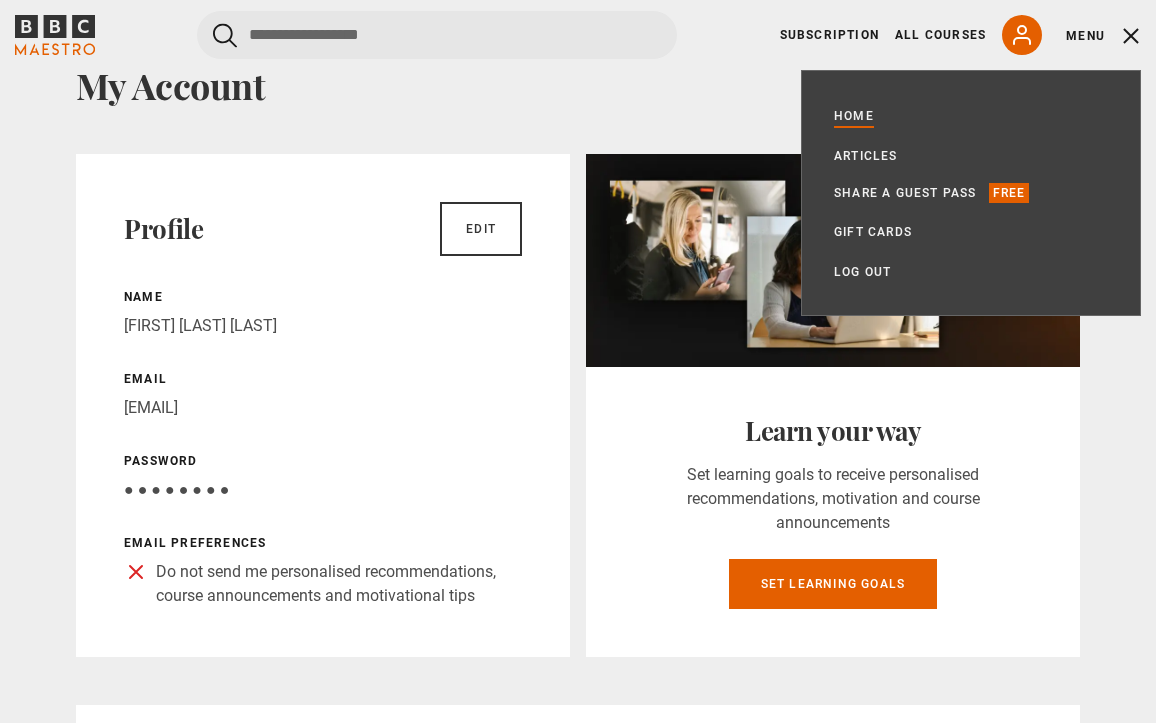 click on "Home" at bounding box center (854, 116) 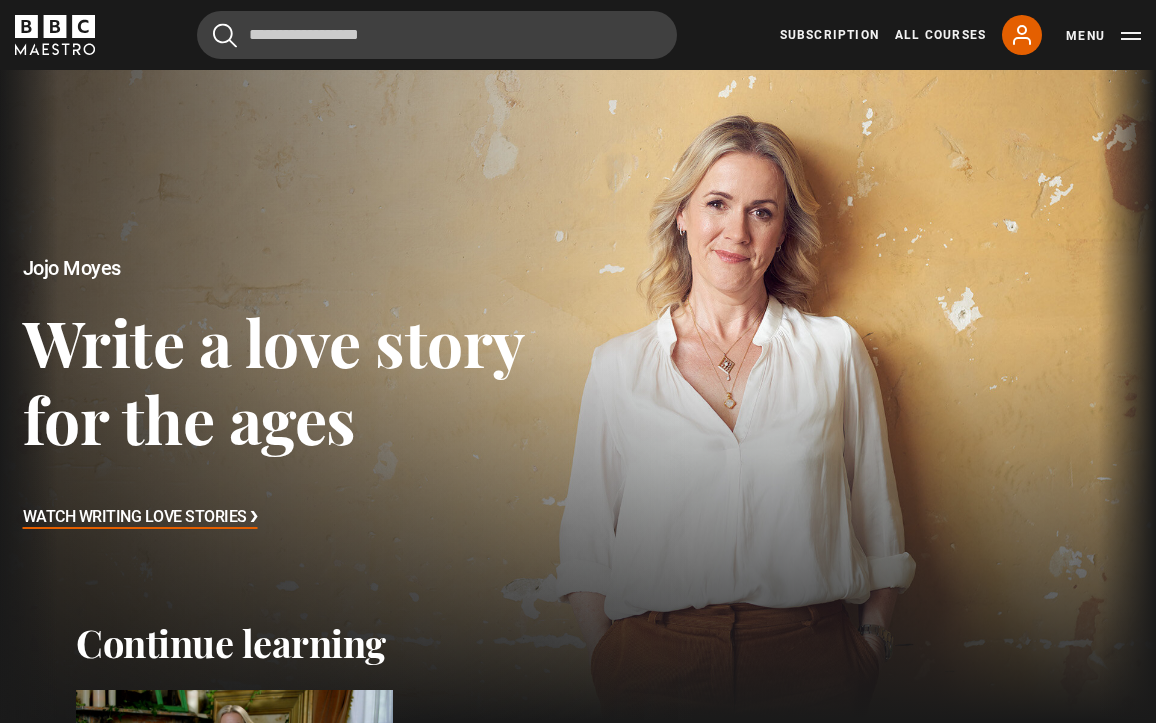 scroll, scrollTop: 0, scrollLeft: 0, axis: both 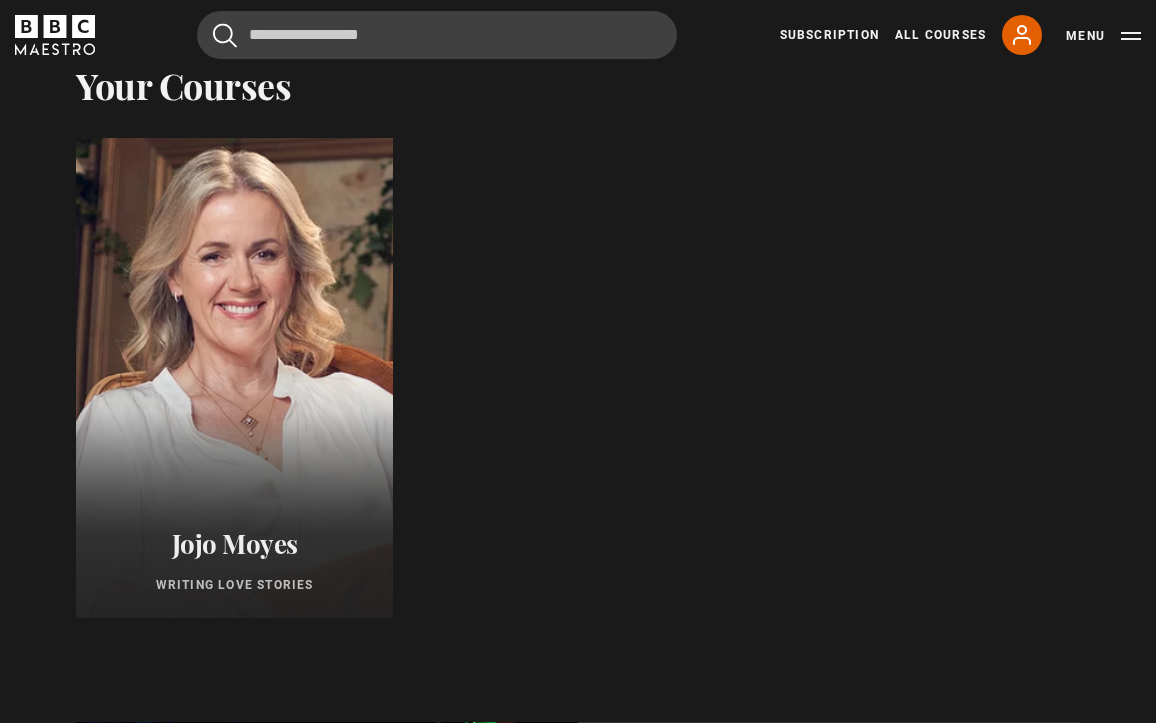 click at bounding box center [234, 378] 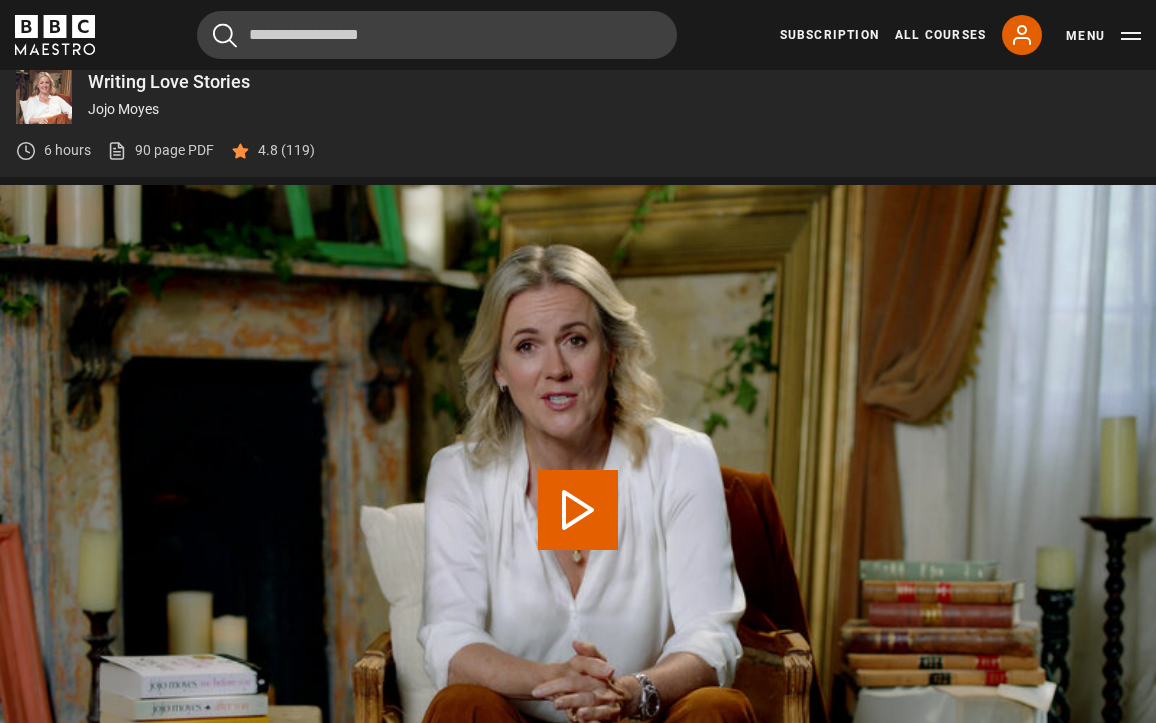 scroll, scrollTop: 0, scrollLeft: 0, axis: both 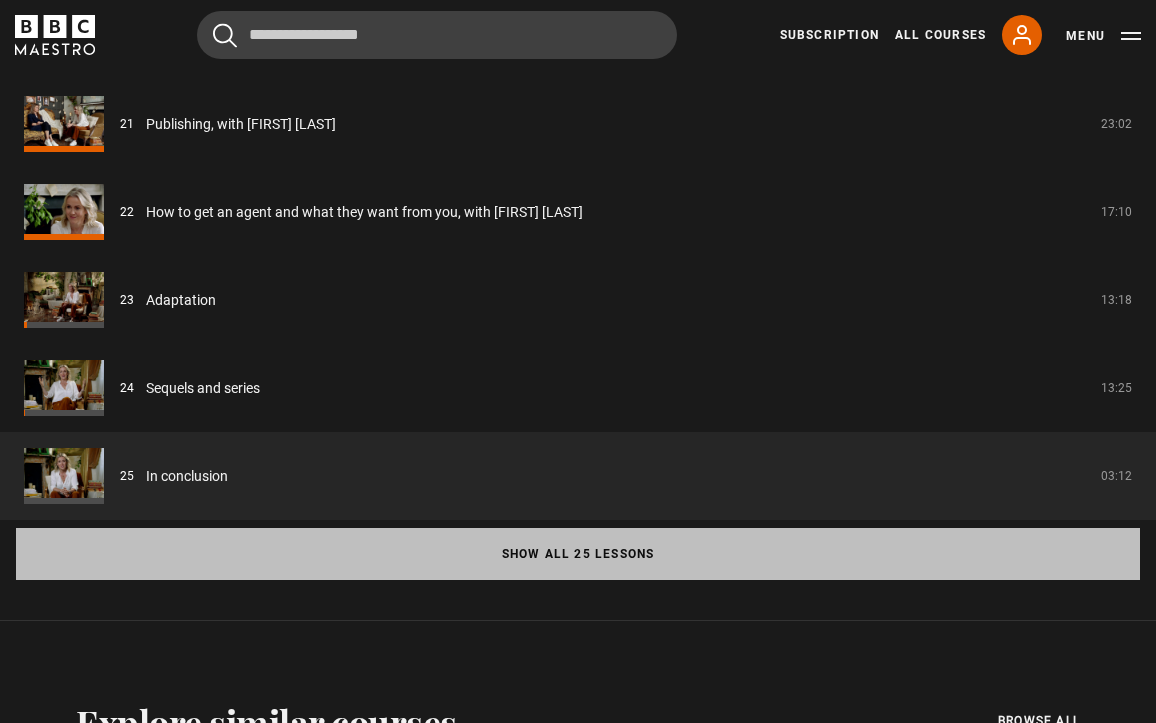 click on "Show all 25 lessons" at bounding box center (578, 554) 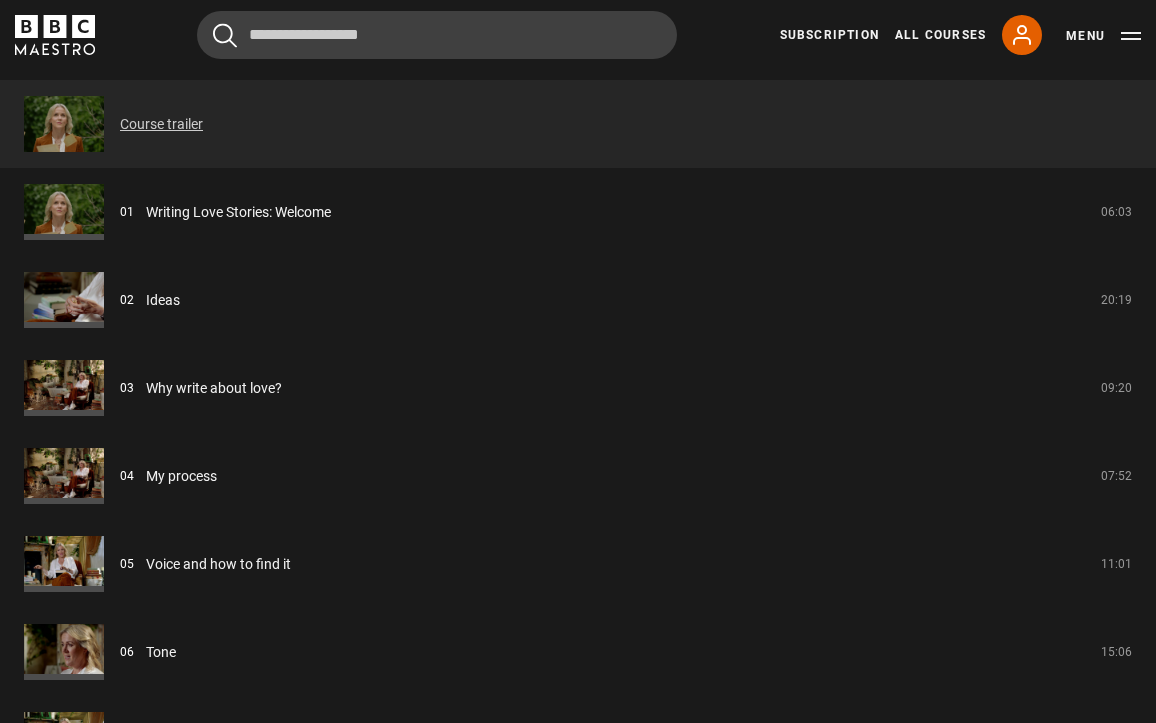 click on "Course trailer" at bounding box center [161, 124] 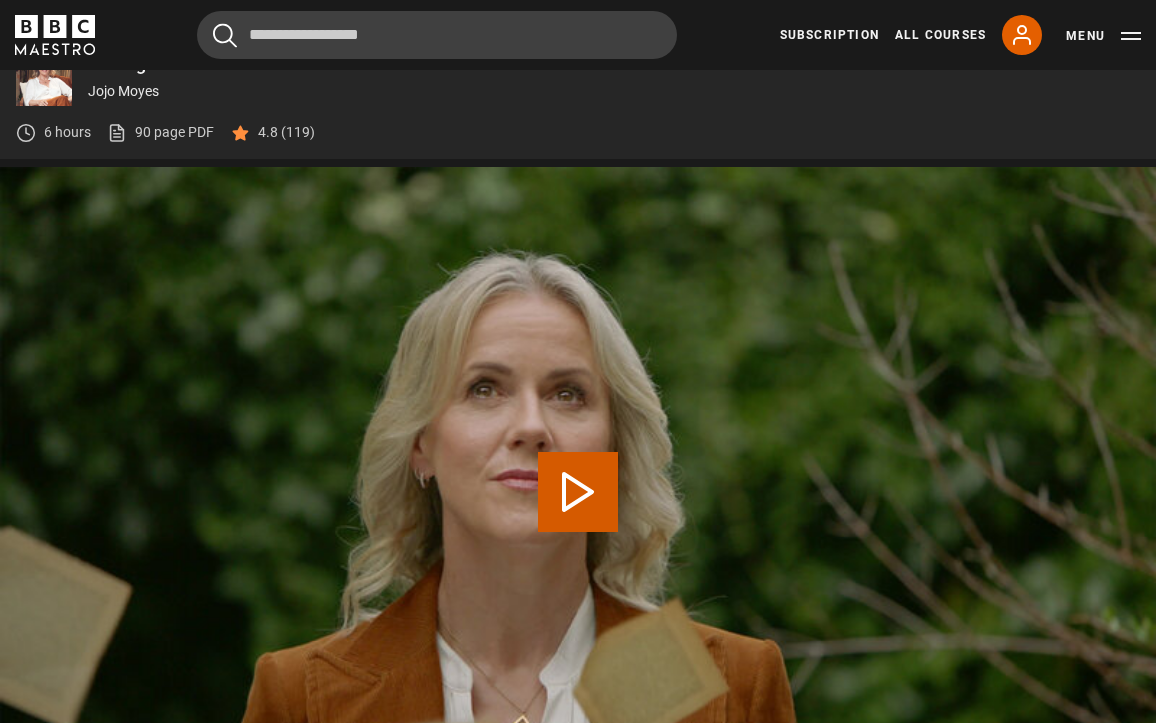 scroll, scrollTop: 788, scrollLeft: 0, axis: vertical 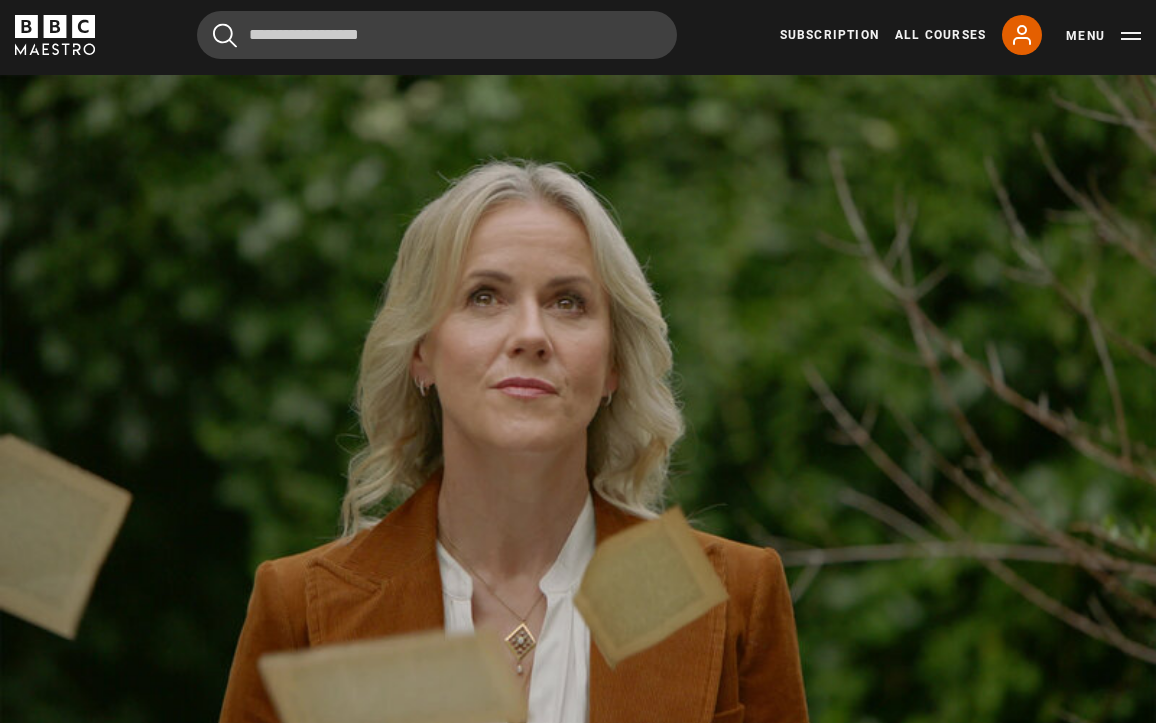 click at bounding box center [578, 400] 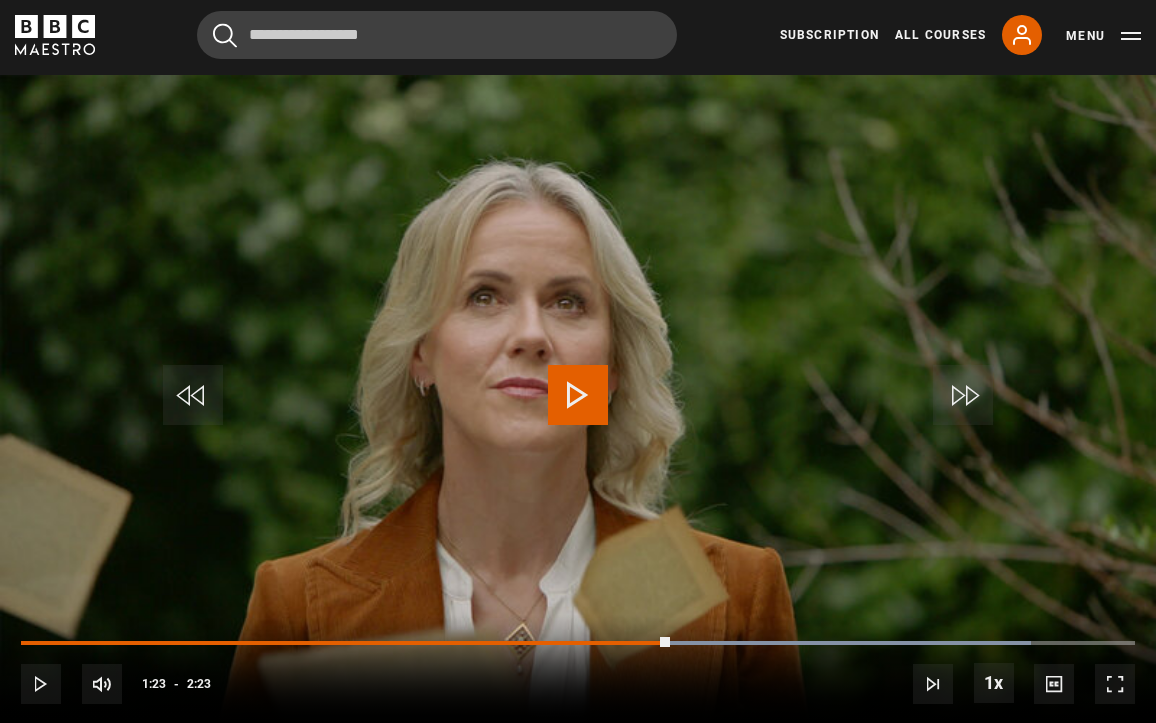 click at bounding box center [193, 395] 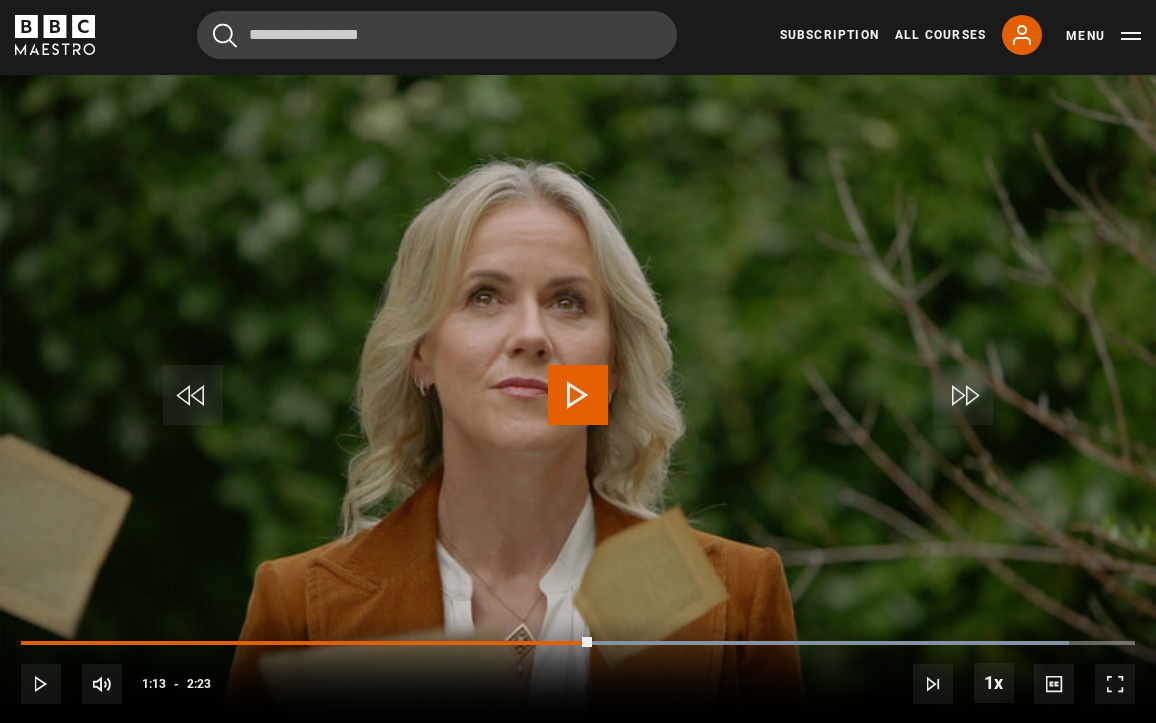click at bounding box center [578, 395] 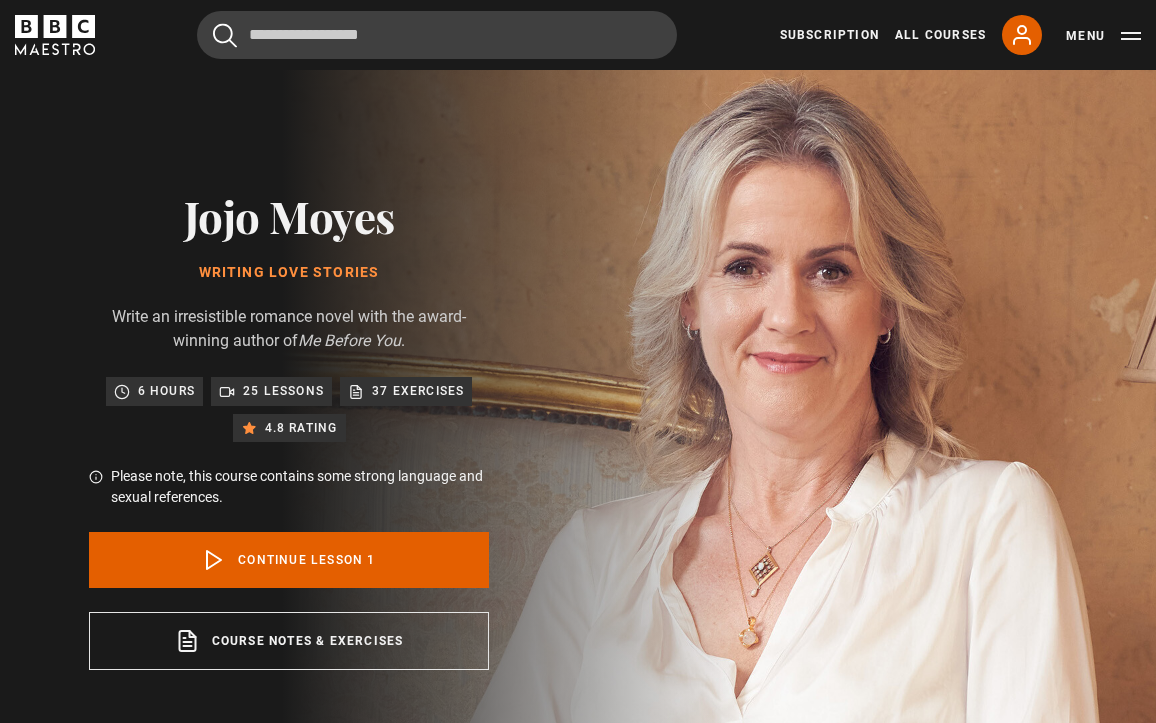 scroll, scrollTop: 0, scrollLeft: 0, axis: both 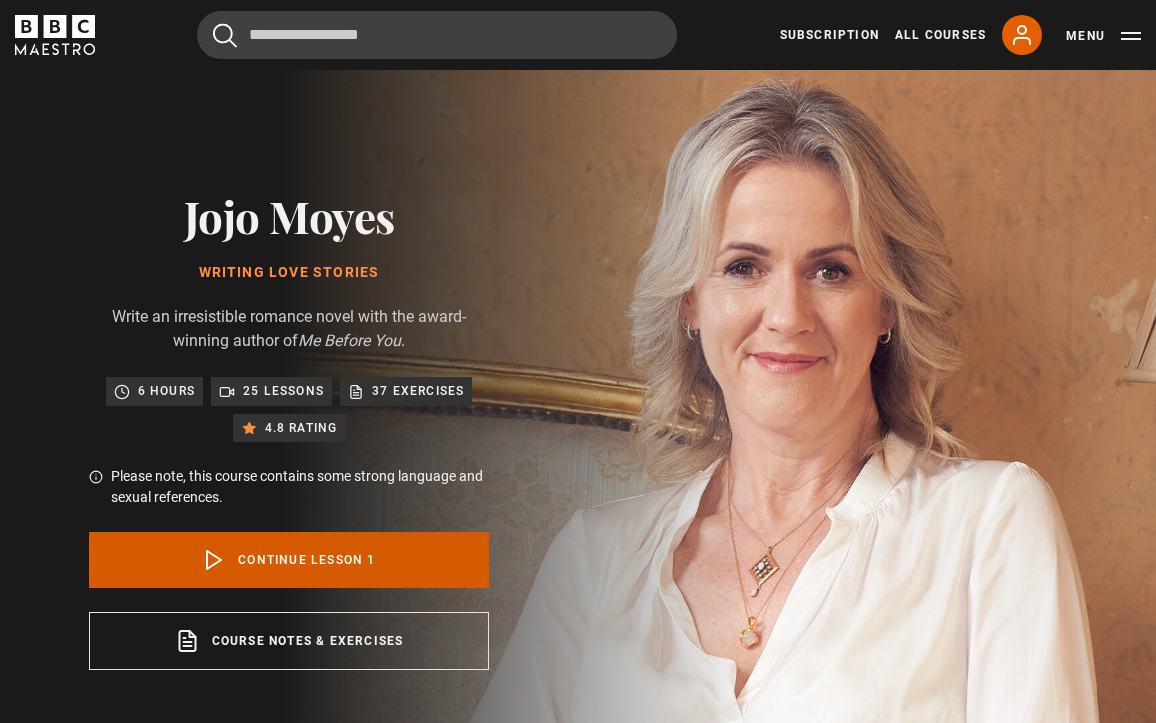 click on "Continue lesson 1" at bounding box center (289, 560) 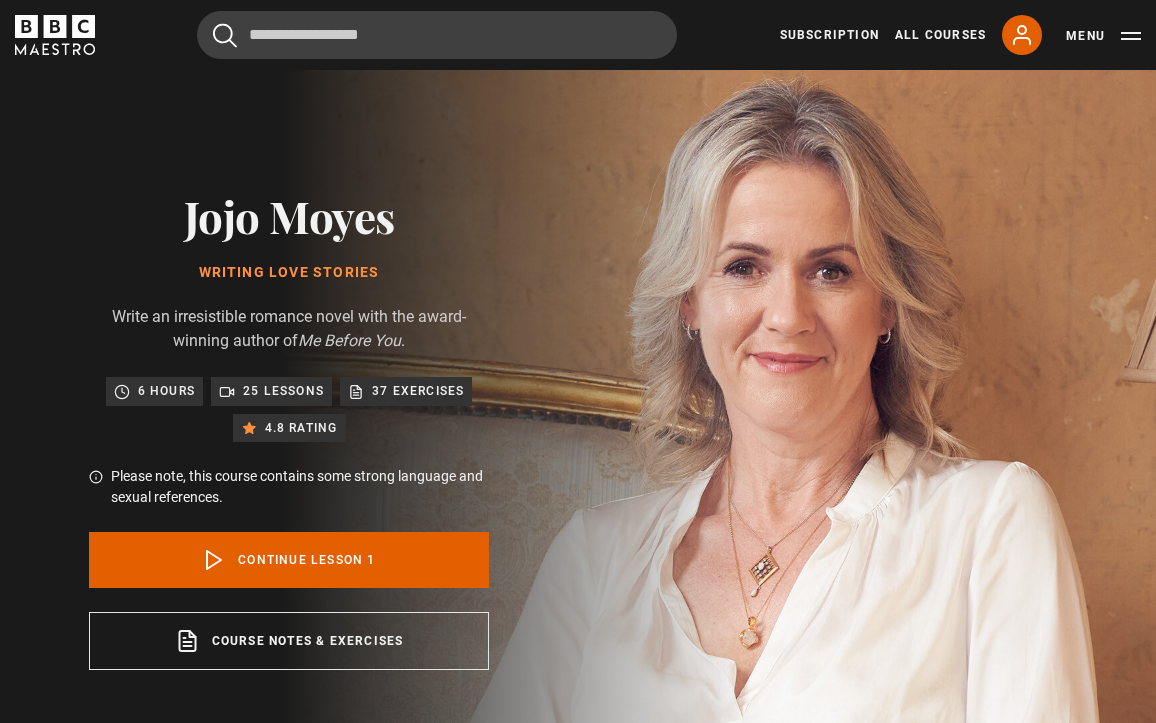 scroll, scrollTop: 788, scrollLeft: 0, axis: vertical 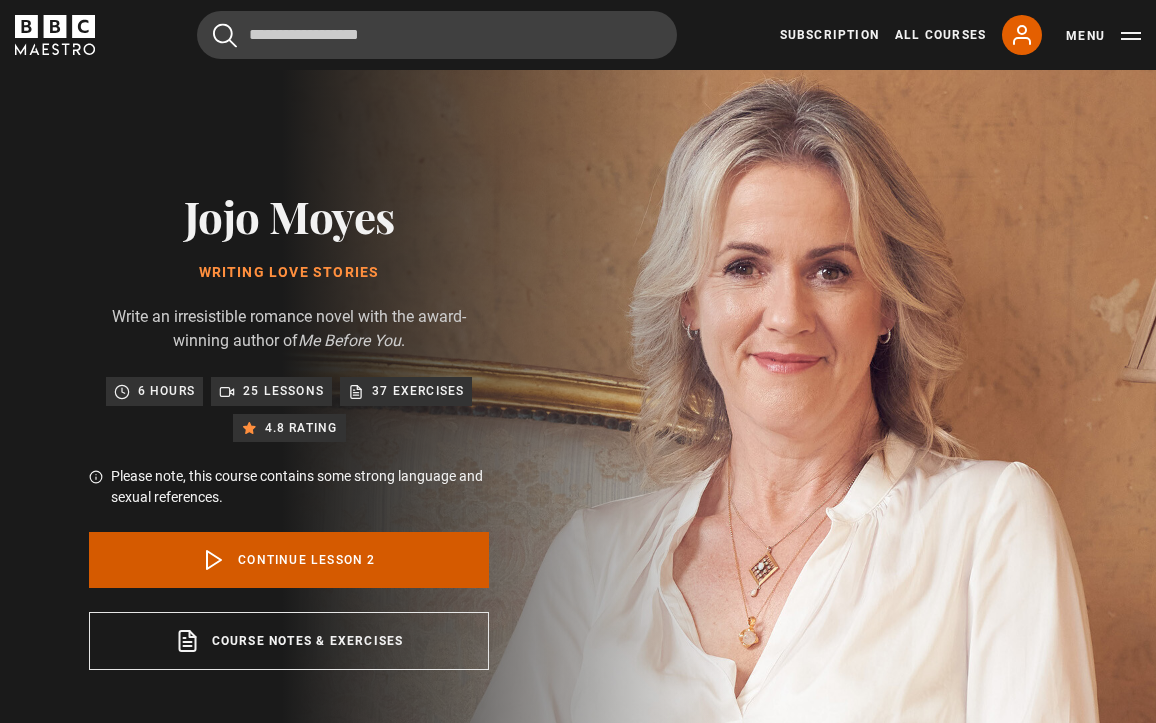click on "Continue lesson 2" at bounding box center (289, 560) 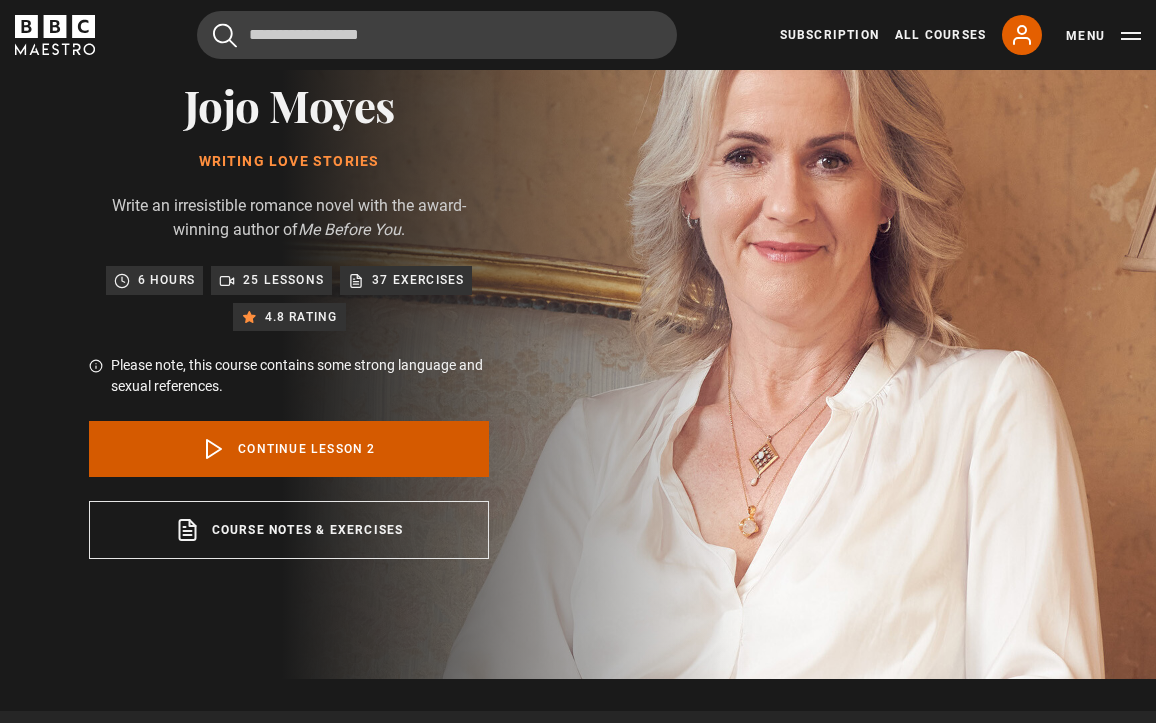scroll, scrollTop: 788, scrollLeft: 0, axis: vertical 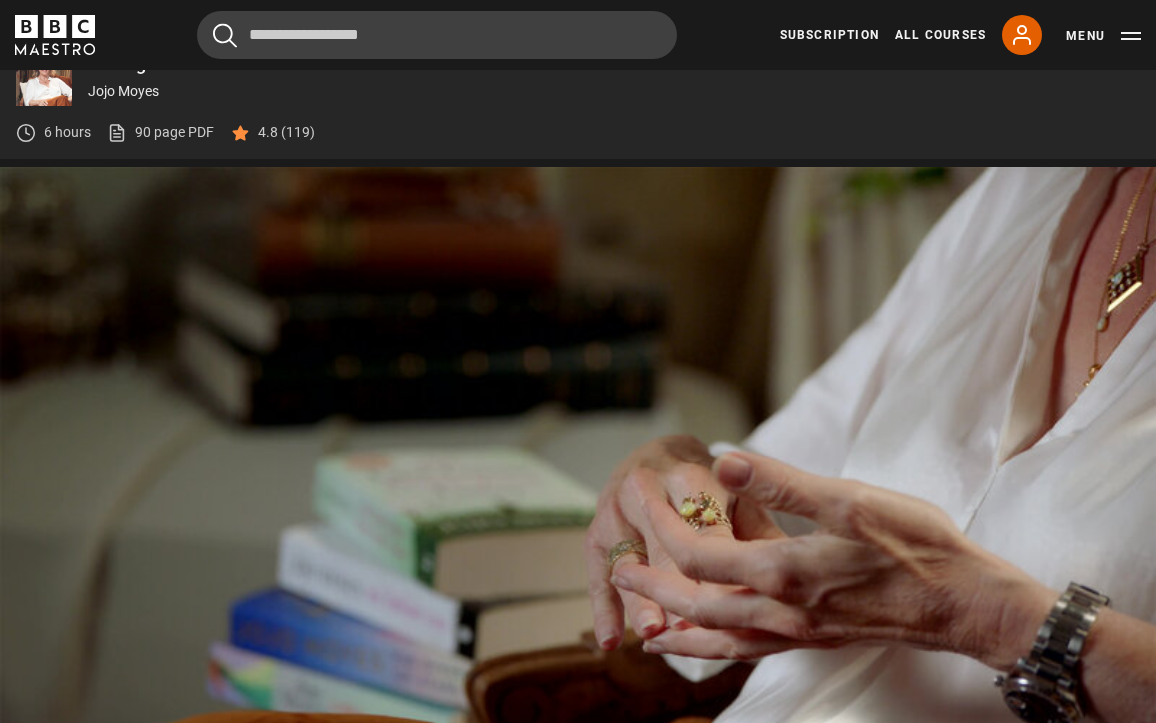 click at bounding box center (578, 492) 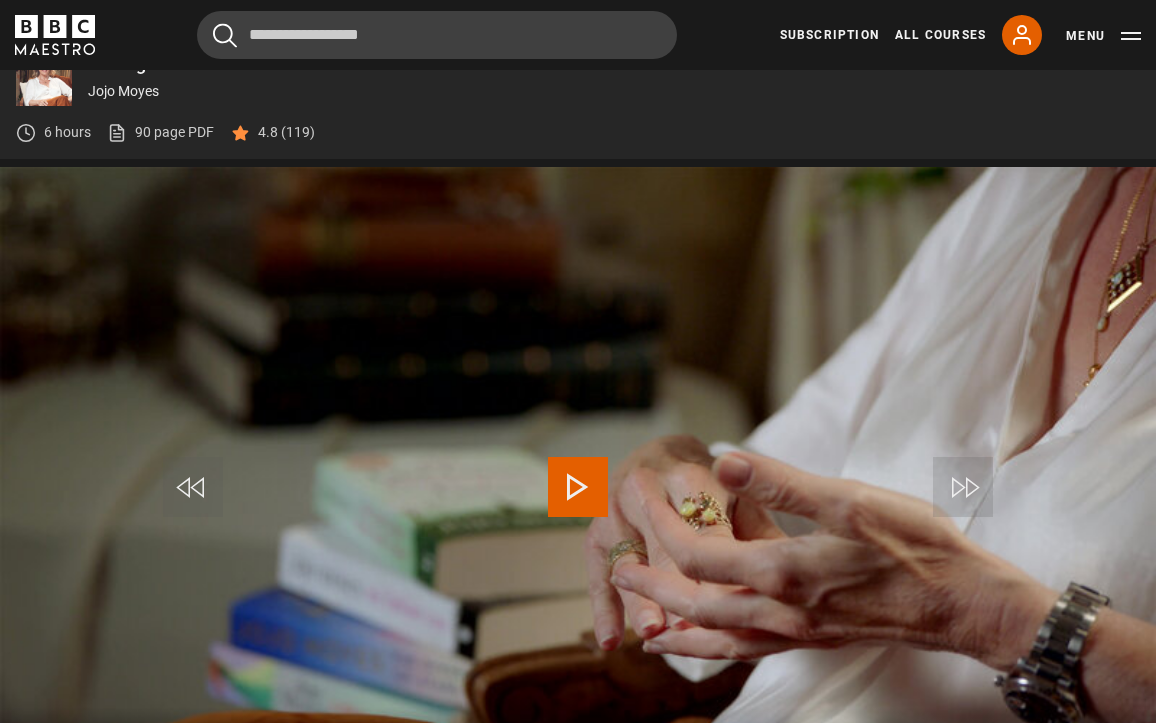 click at bounding box center [578, 487] 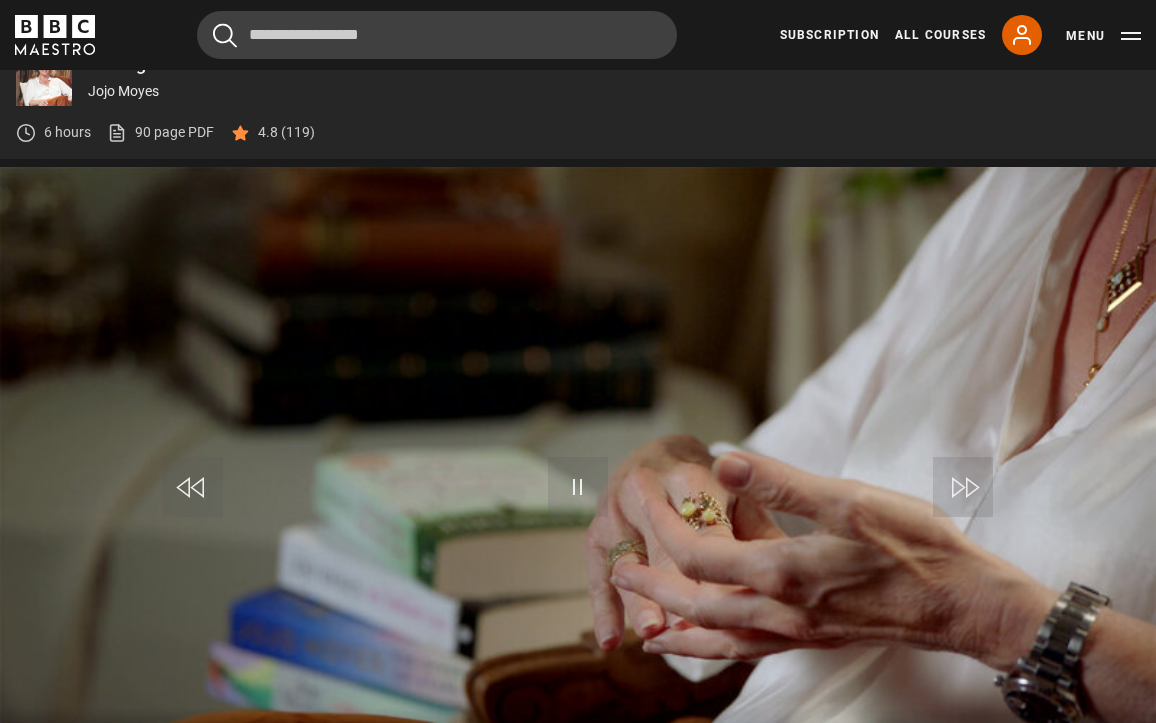 click at bounding box center [193, 487] 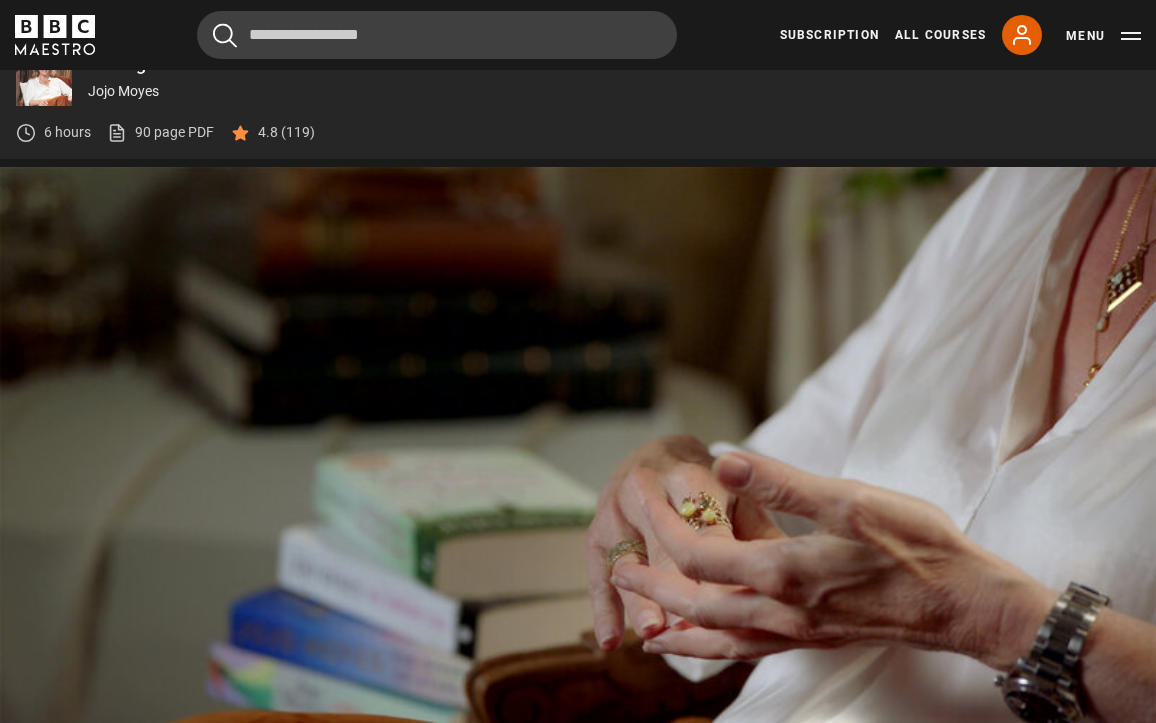 click at bounding box center (578, 492) 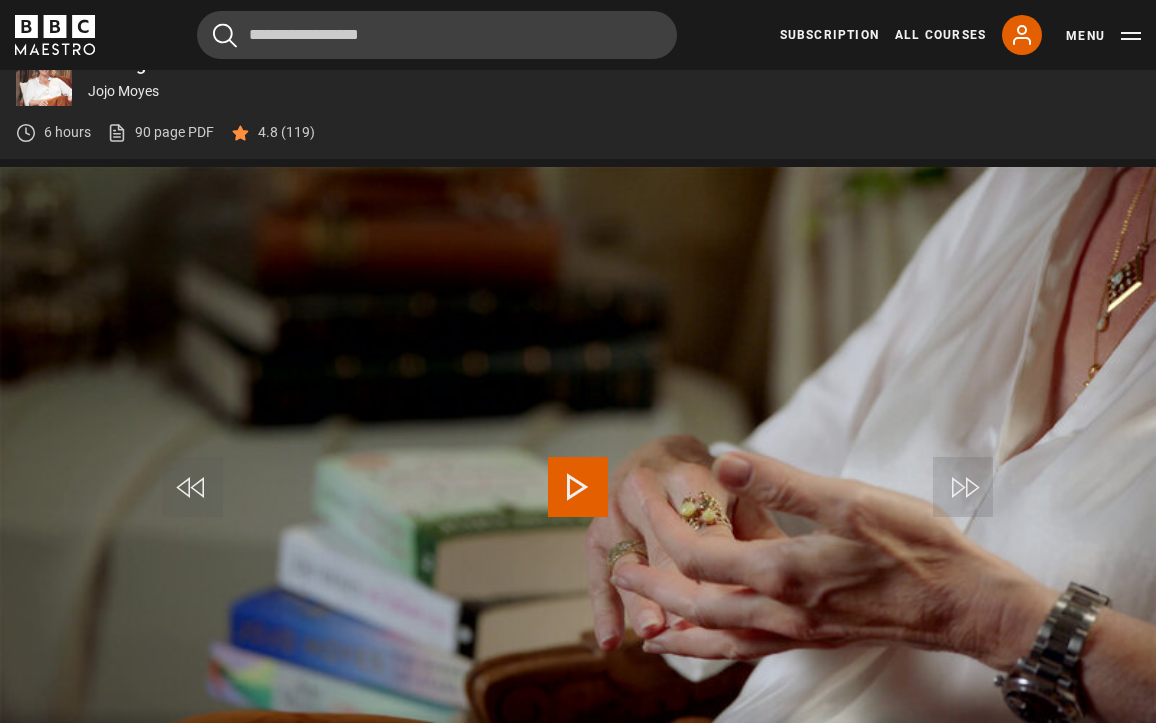 click at bounding box center (578, 487) 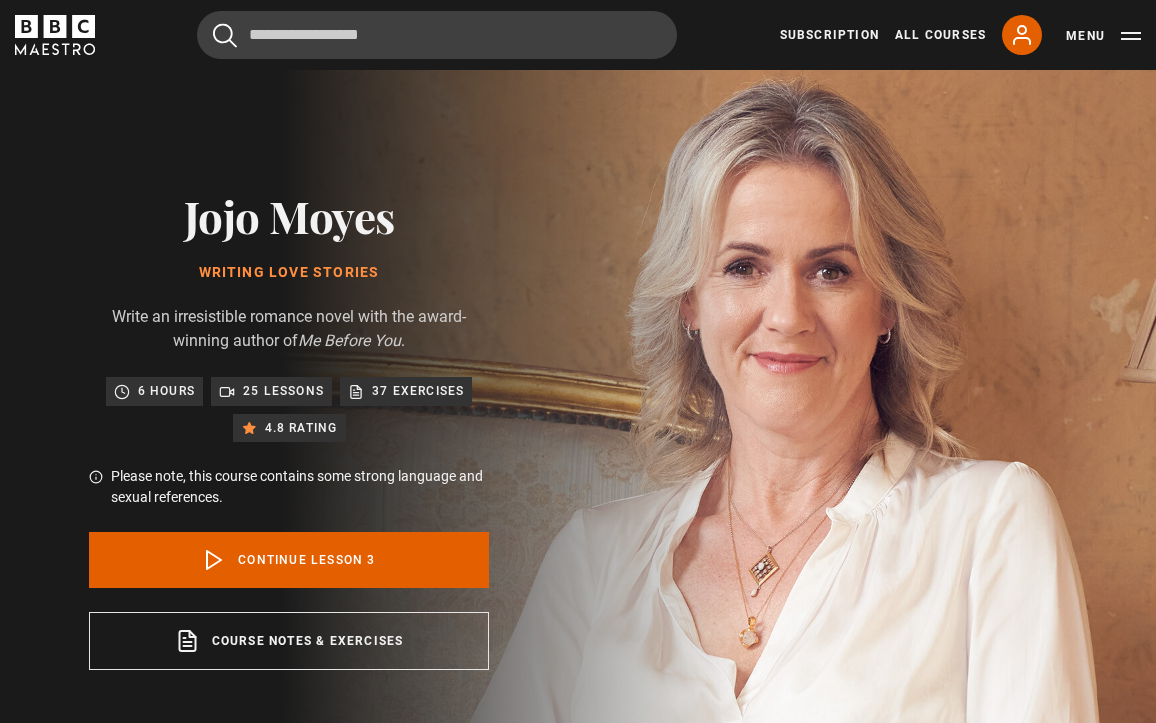 scroll, scrollTop: 0, scrollLeft: 0, axis: both 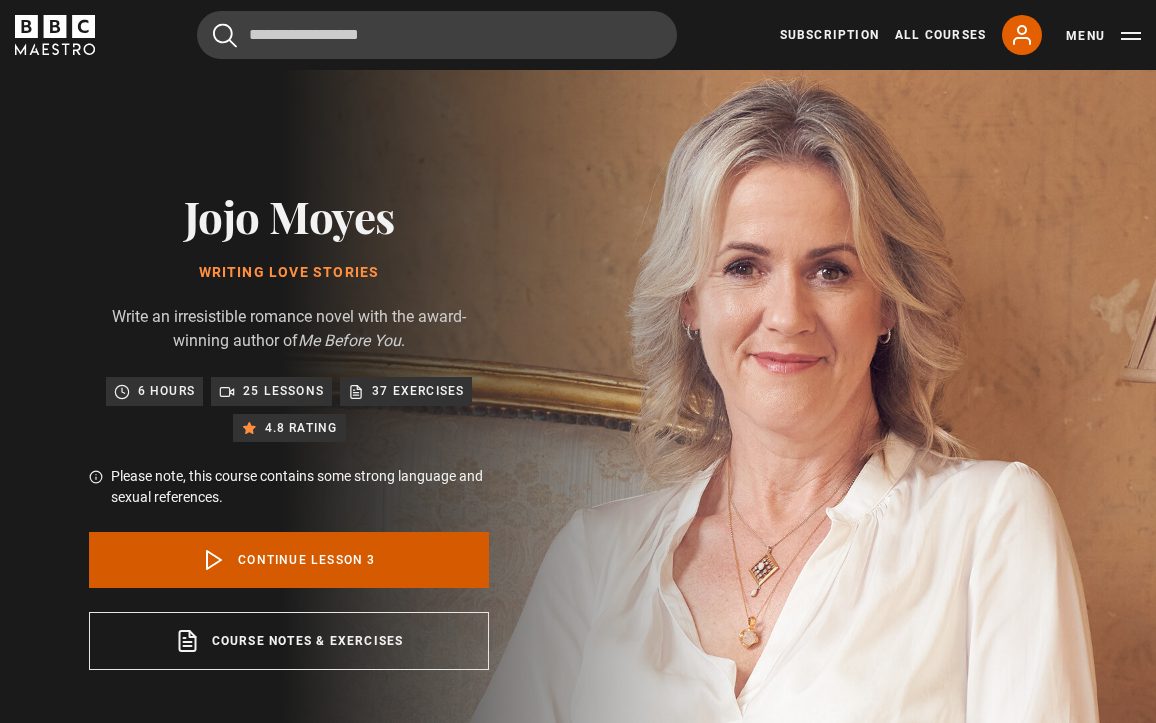 click on "Continue lesson 3" at bounding box center (289, 560) 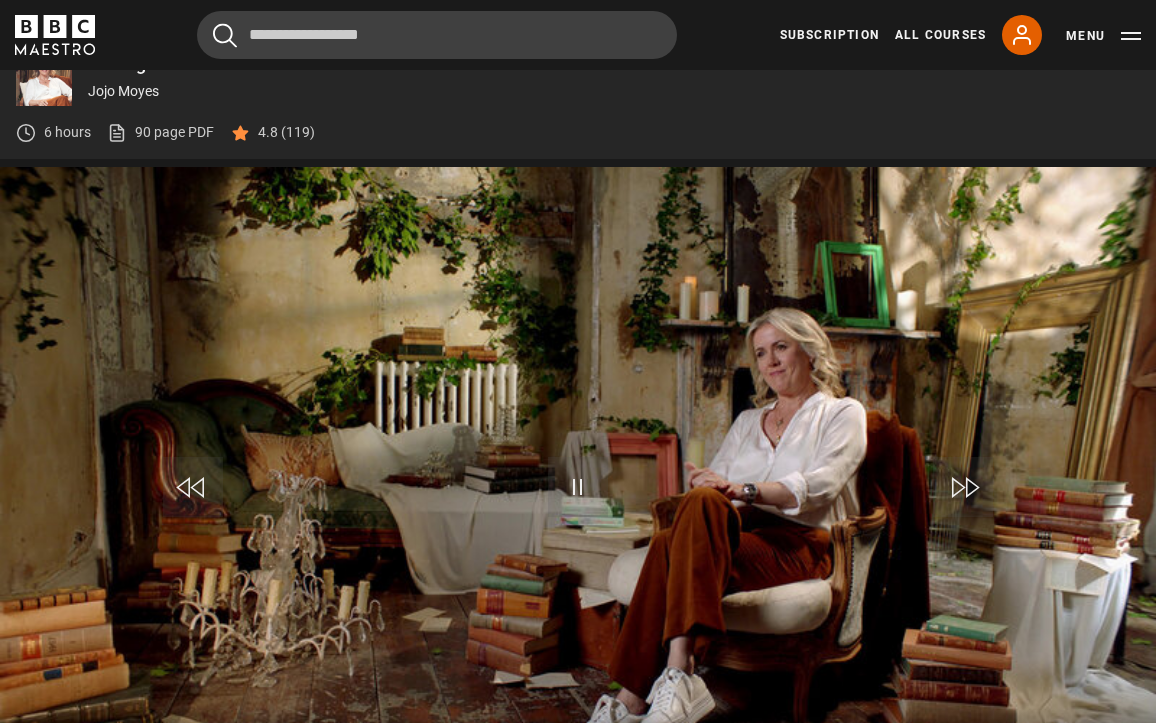 scroll, scrollTop: 880, scrollLeft: 0, axis: vertical 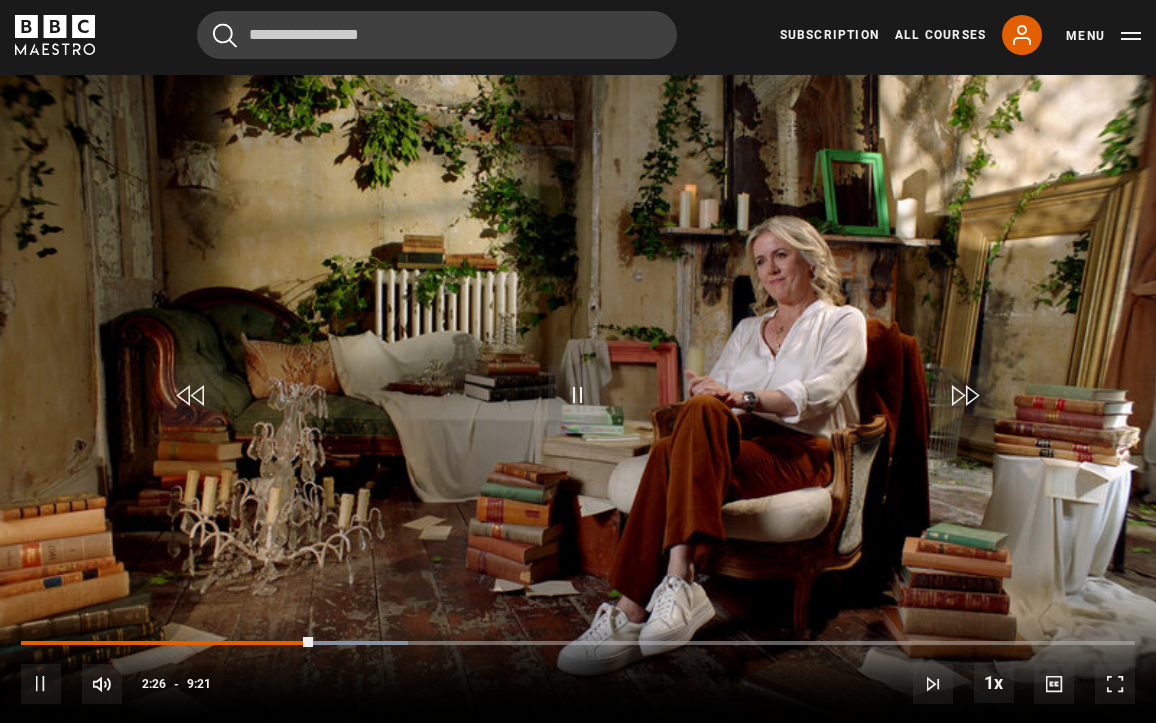click at bounding box center (193, 395) 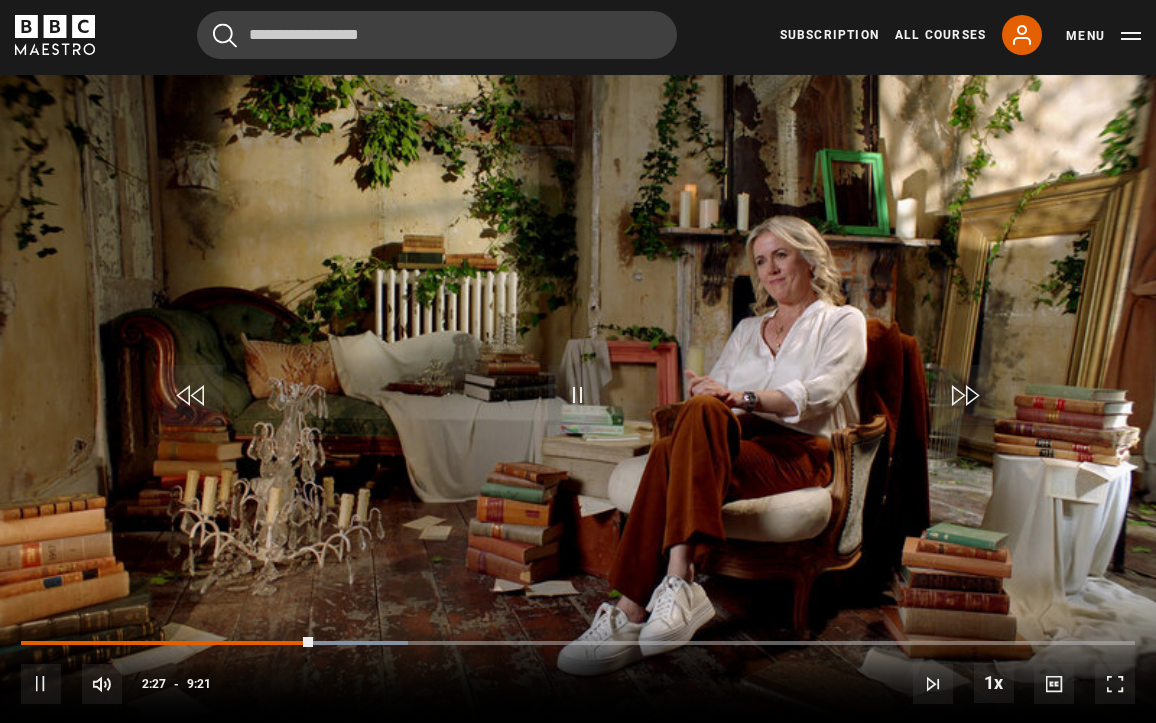 click at bounding box center (193, 395) 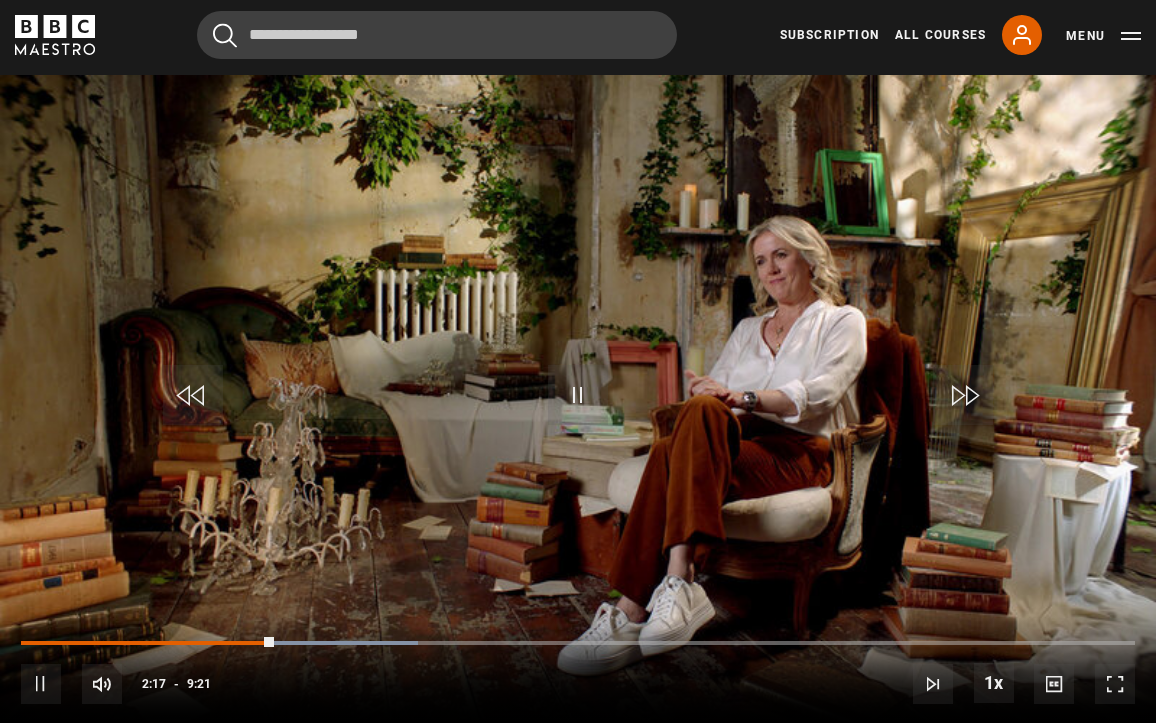 click at bounding box center [193, 395] 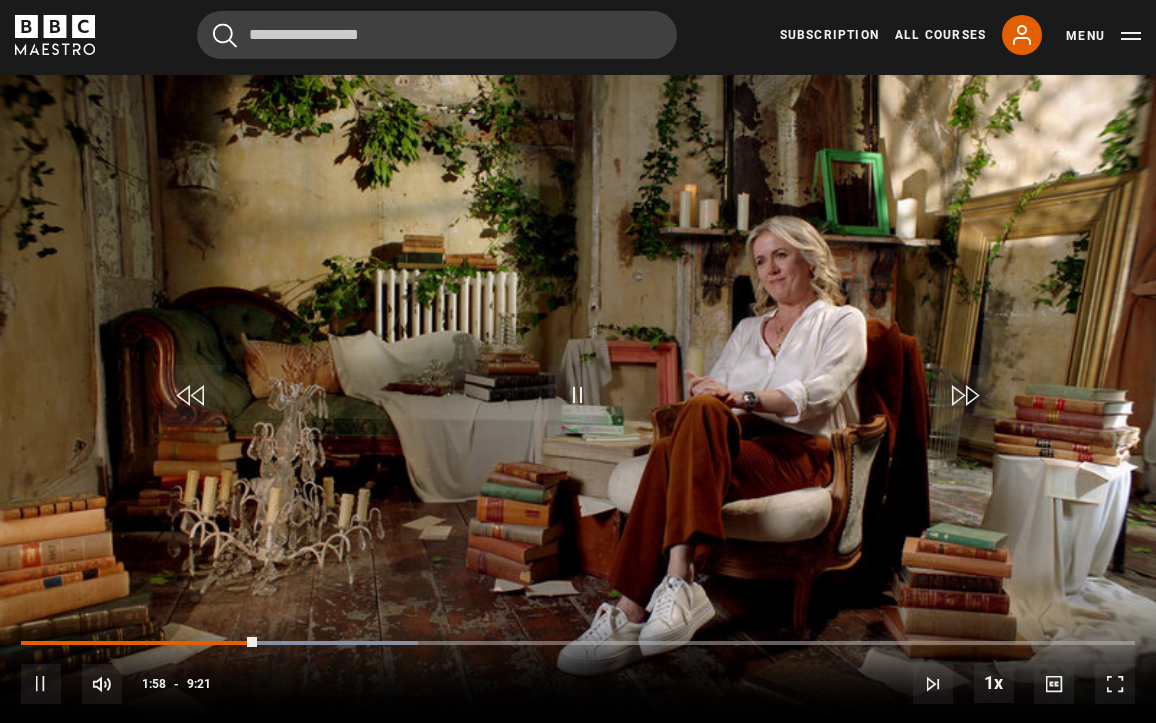 click at bounding box center (193, 395) 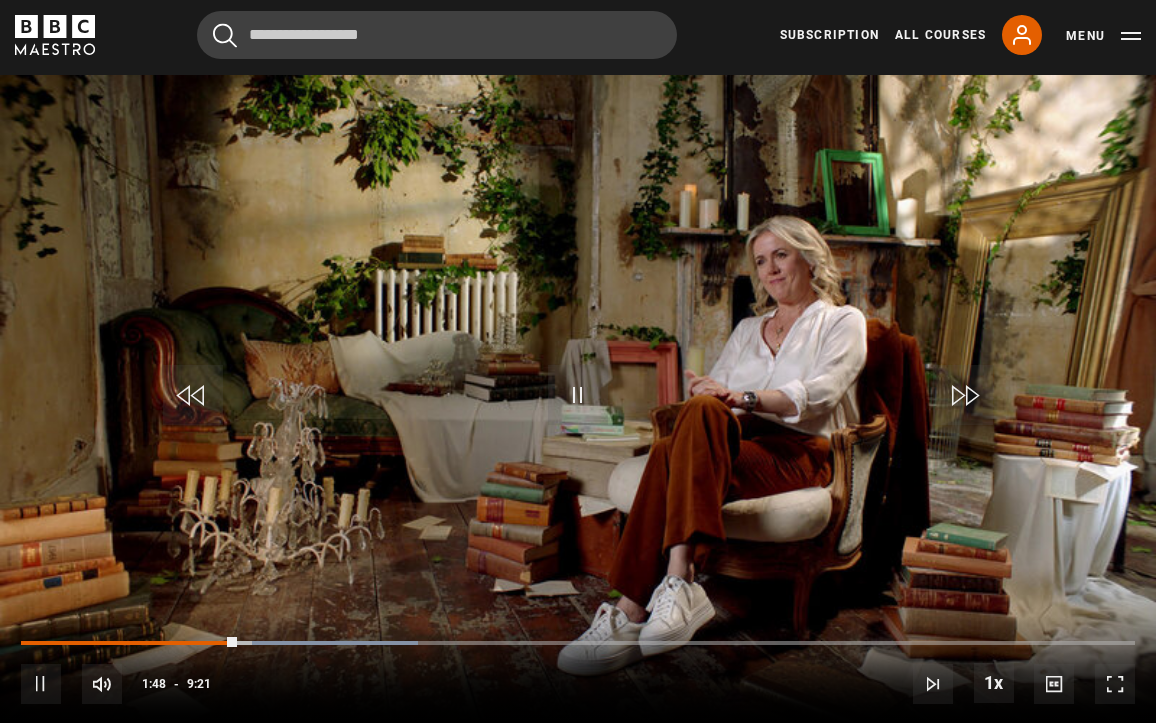 click at bounding box center (193, 395) 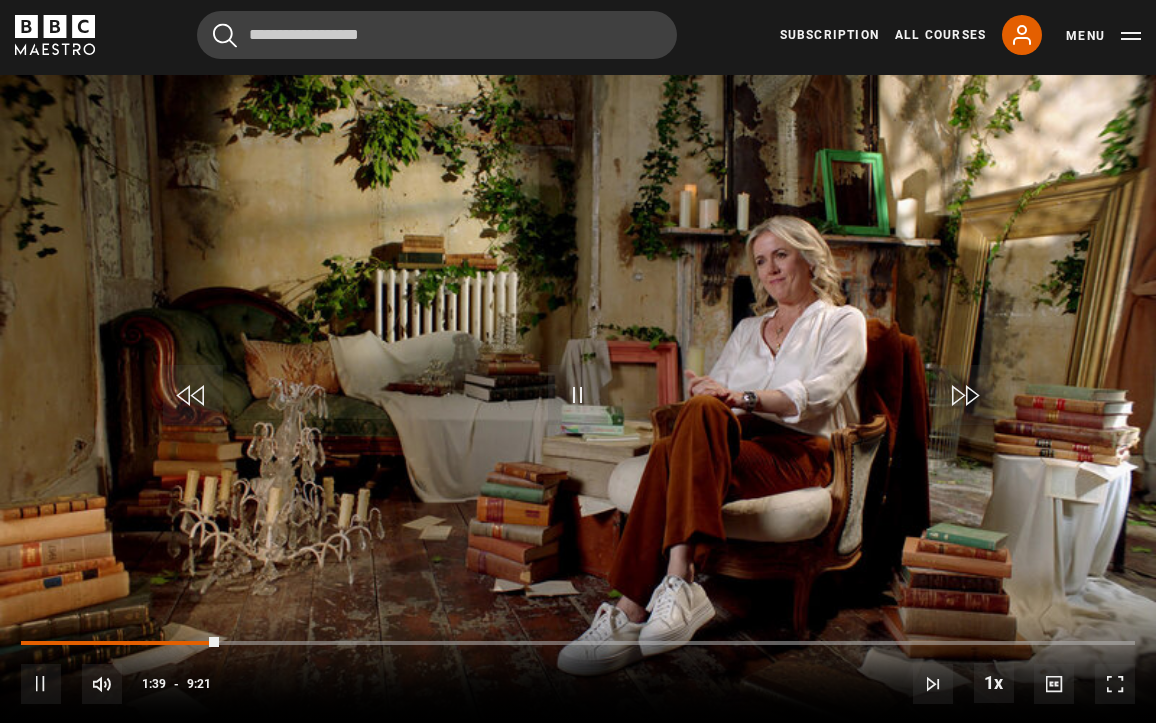 click at bounding box center [193, 395] 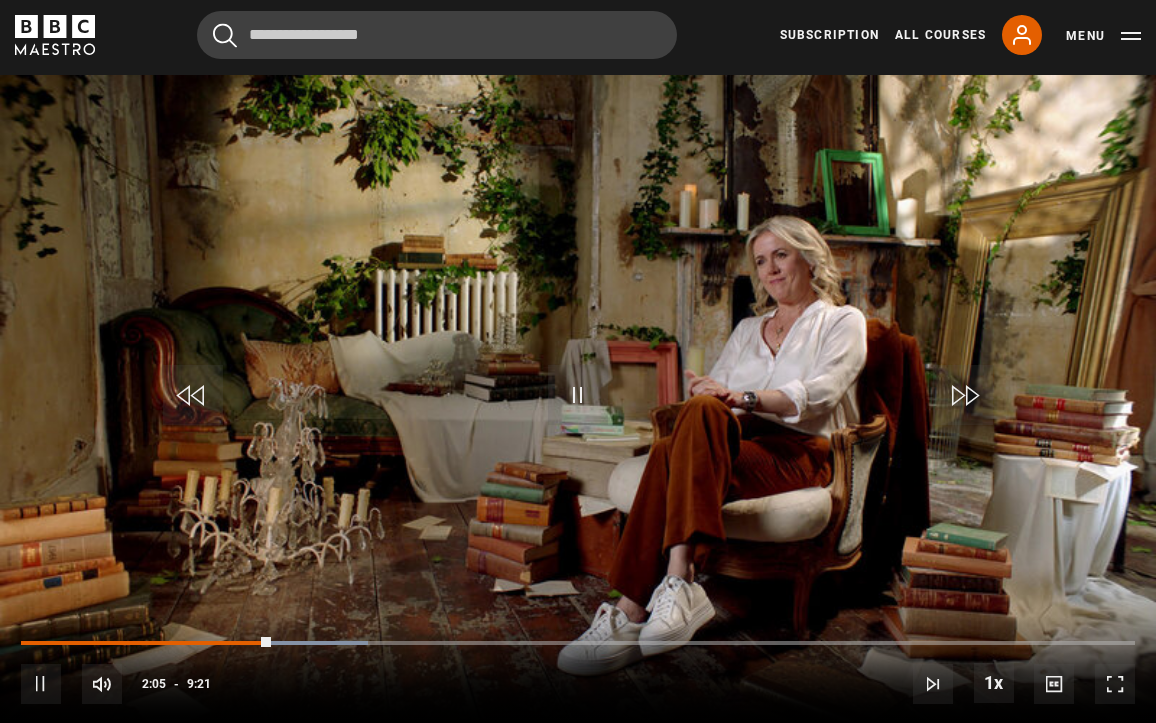 click at bounding box center [193, 395] 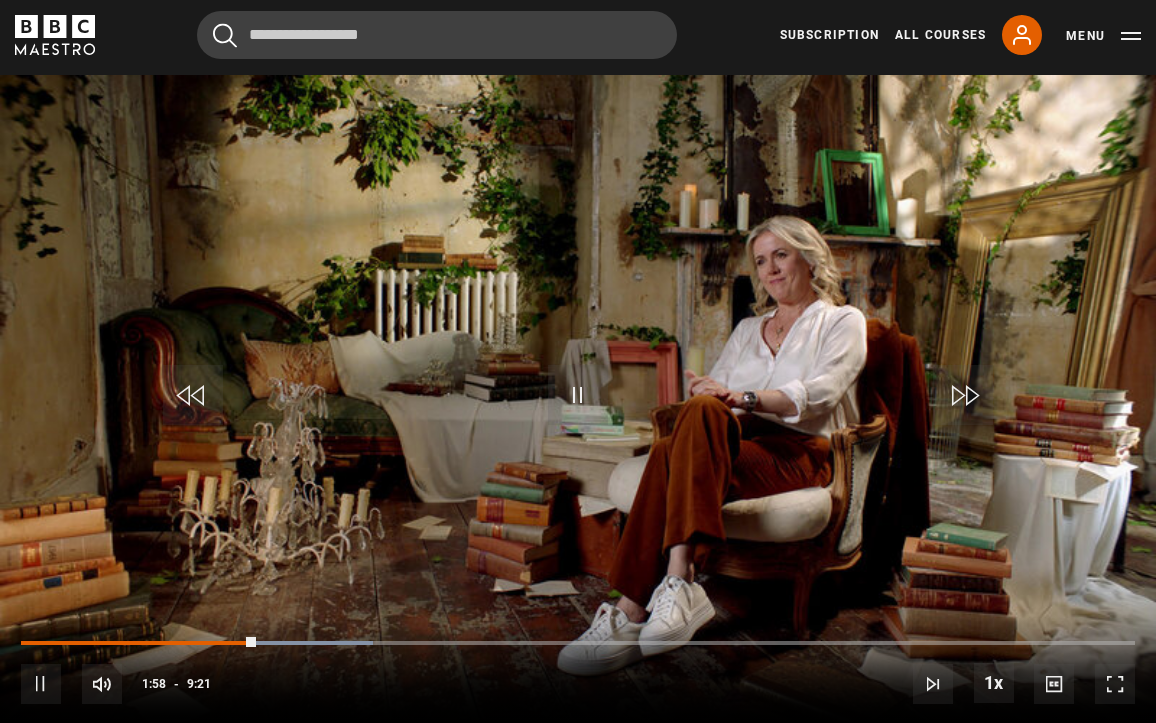 click at bounding box center (193, 395) 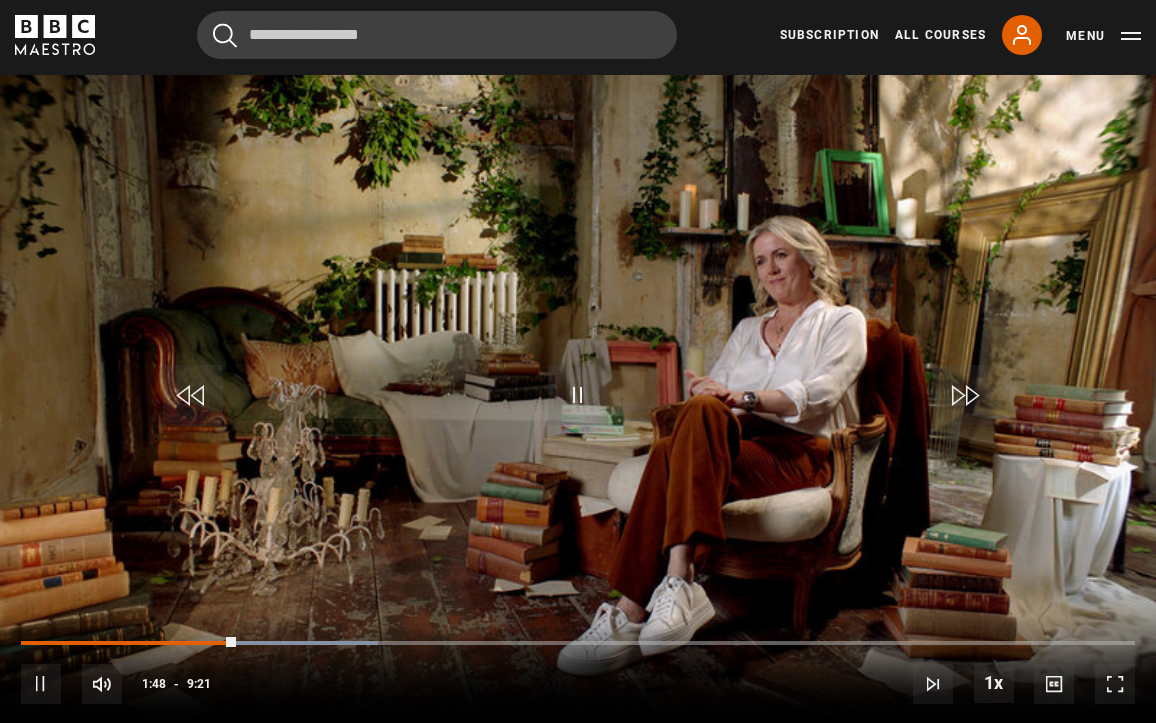 click at bounding box center [193, 395] 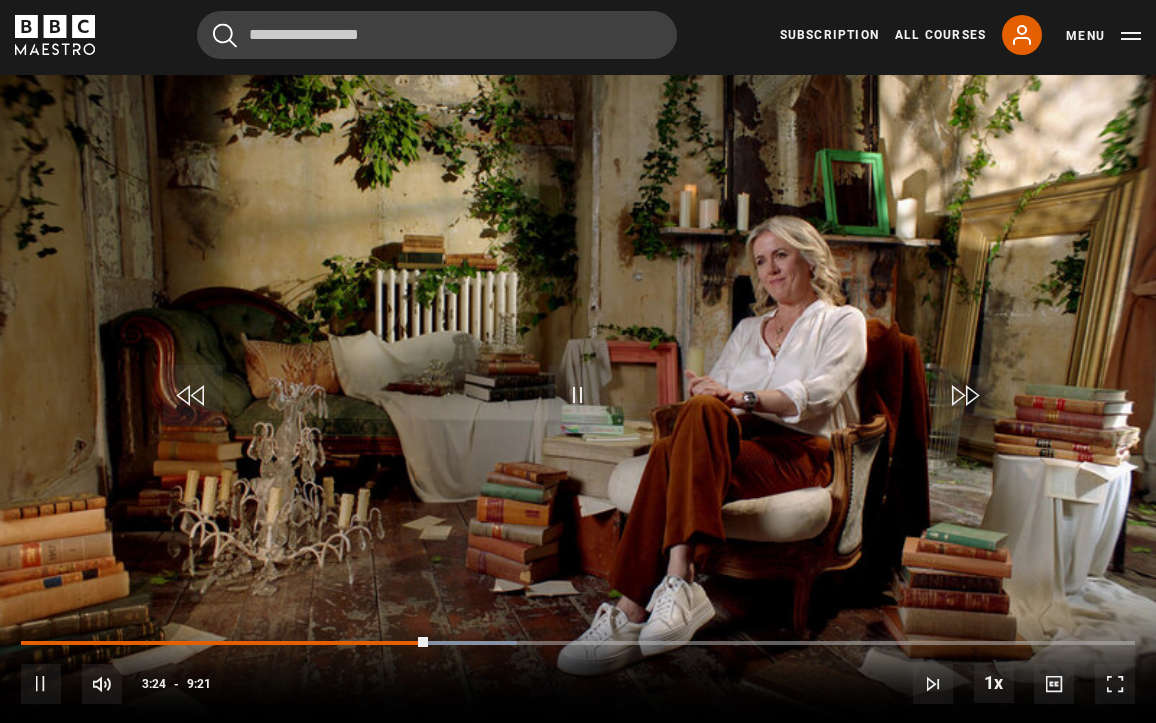 click at bounding box center (193, 395) 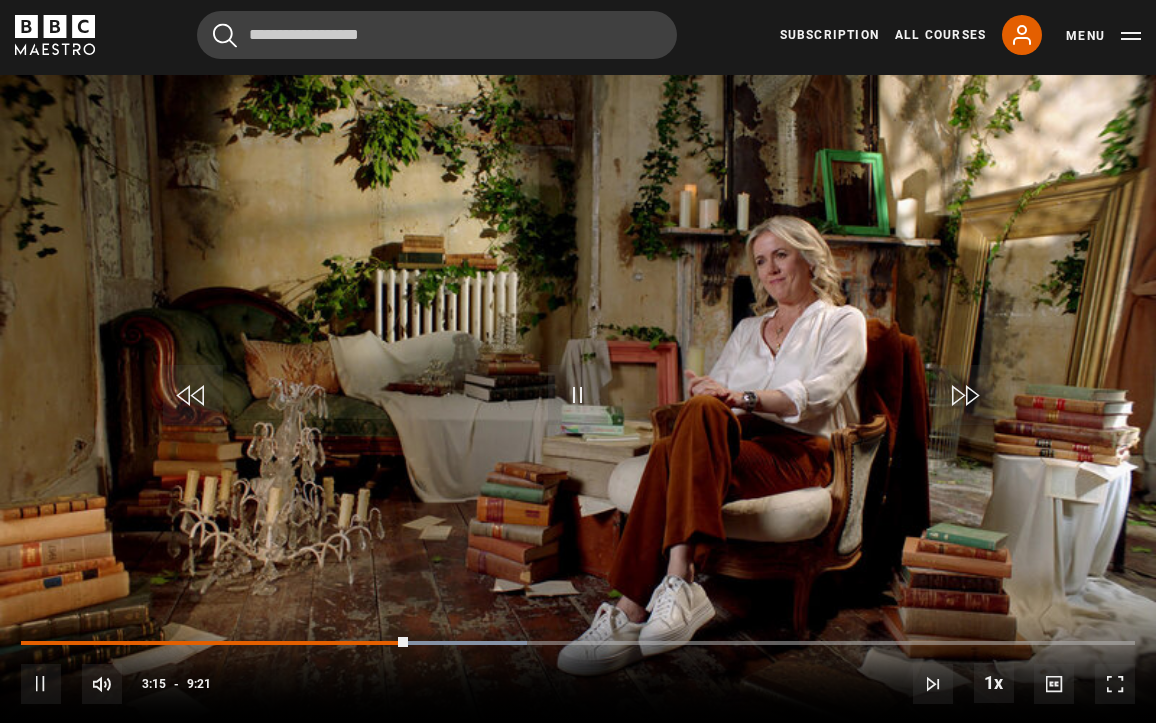 click at bounding box center [193, 395] 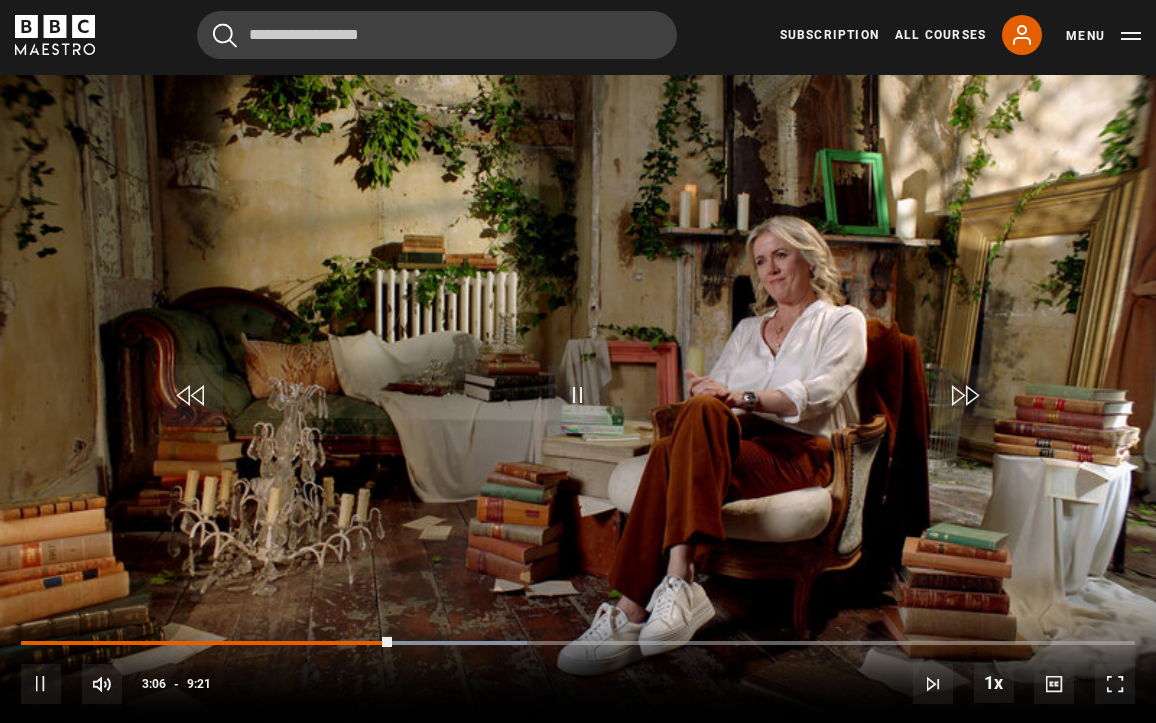 click at bounding box center (193, 395) 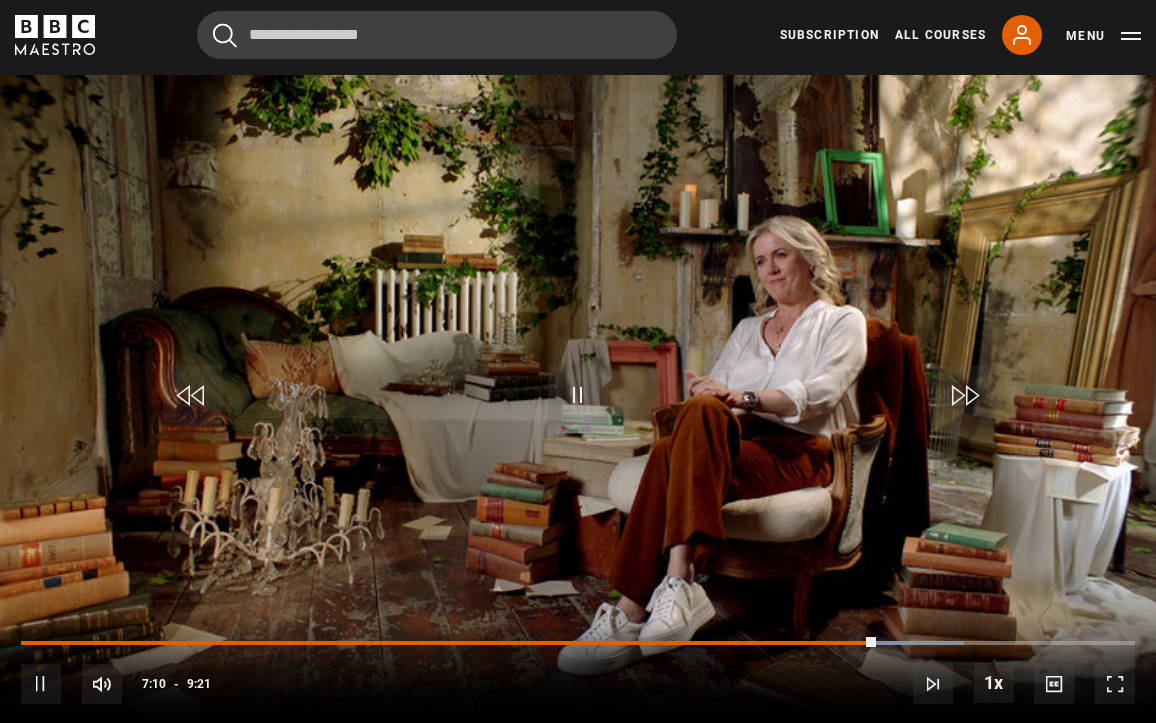 click at bounding box center [193, 395] 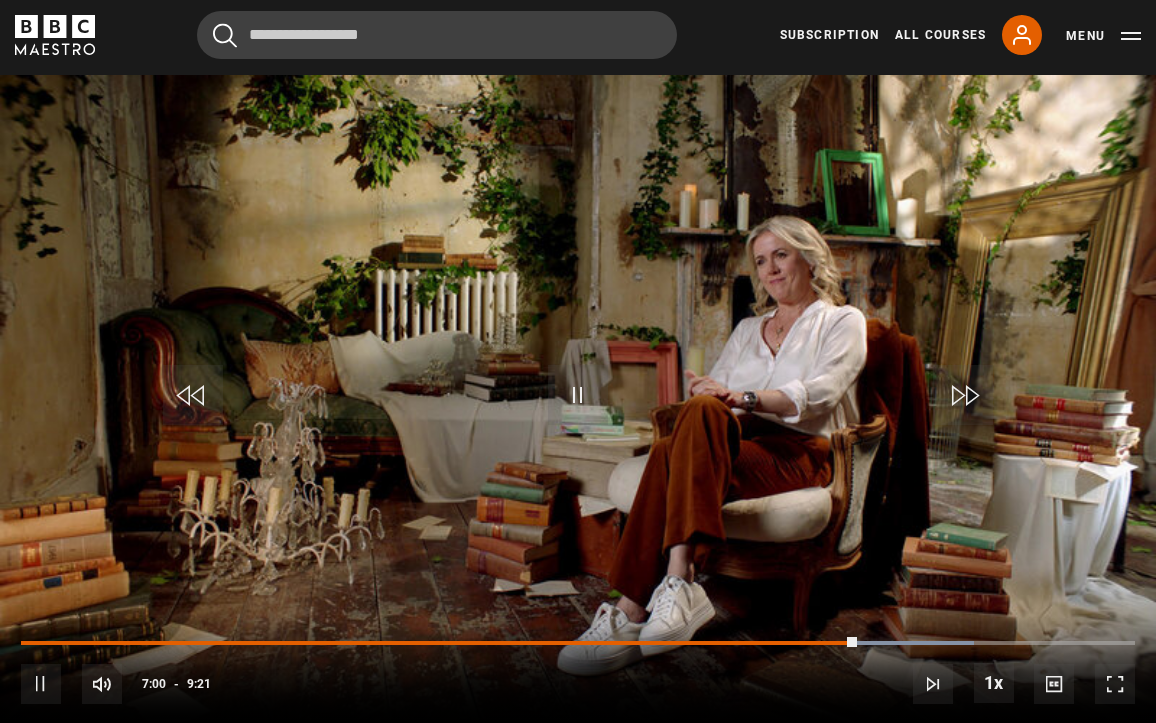 click at bounding box center [193, 395] 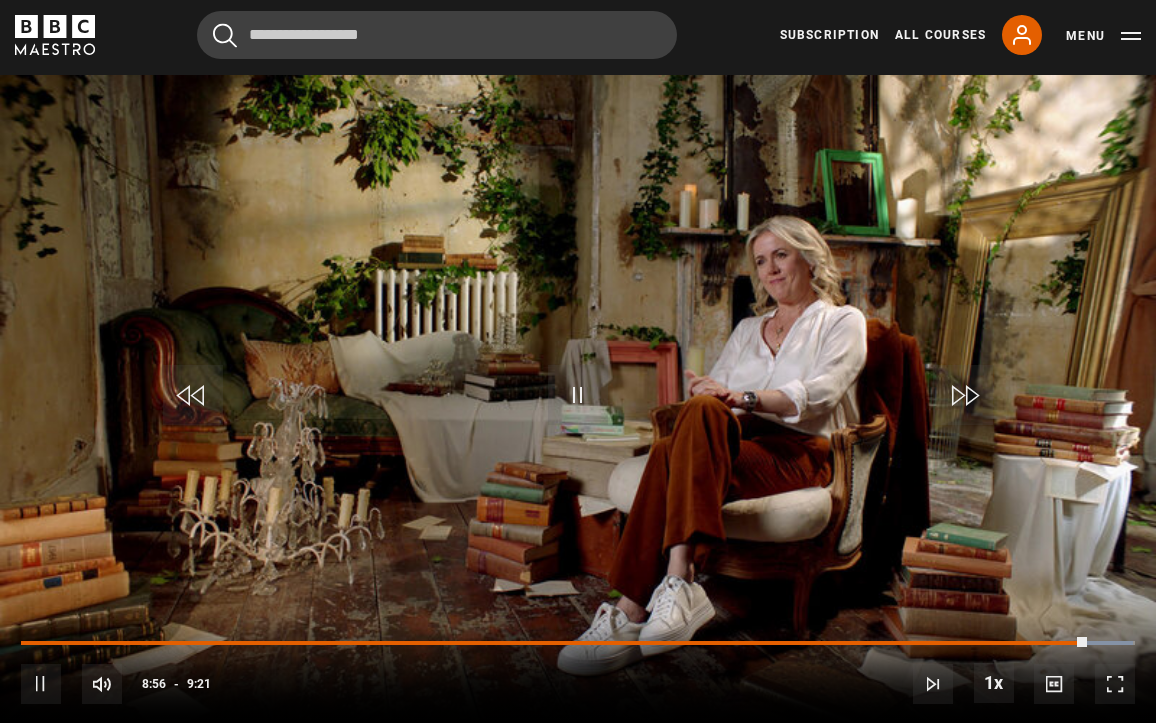 click at bounding box center [578, 395] 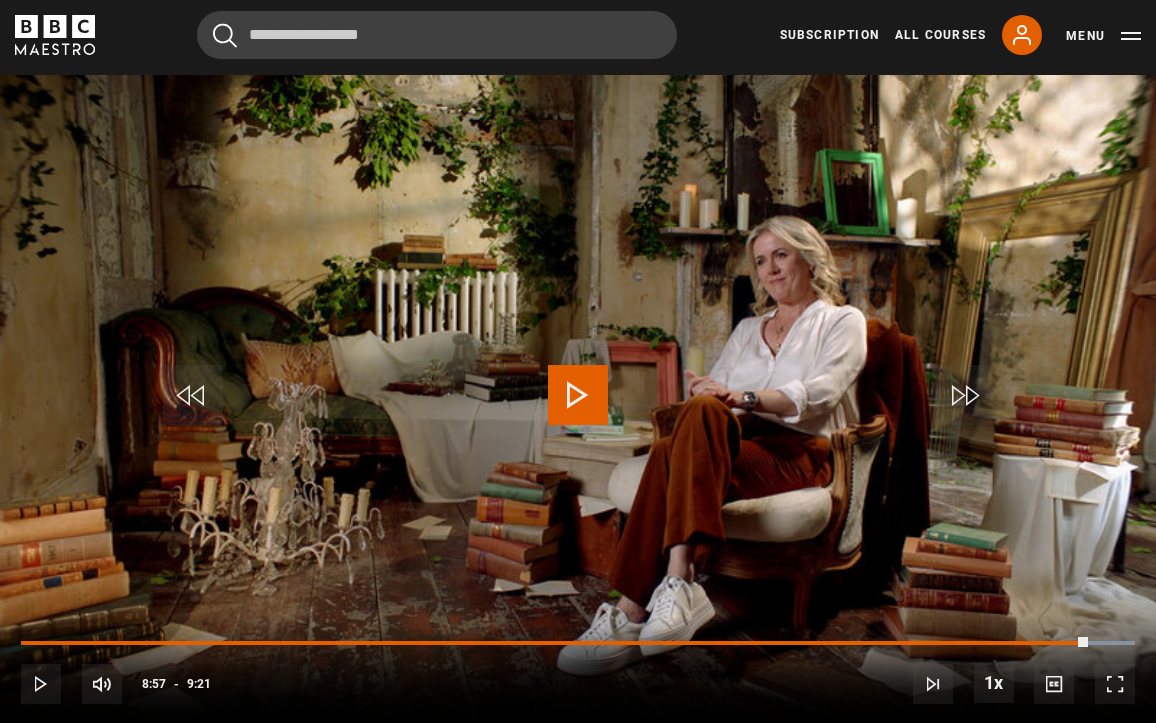 click at bounding box center [578, 395] 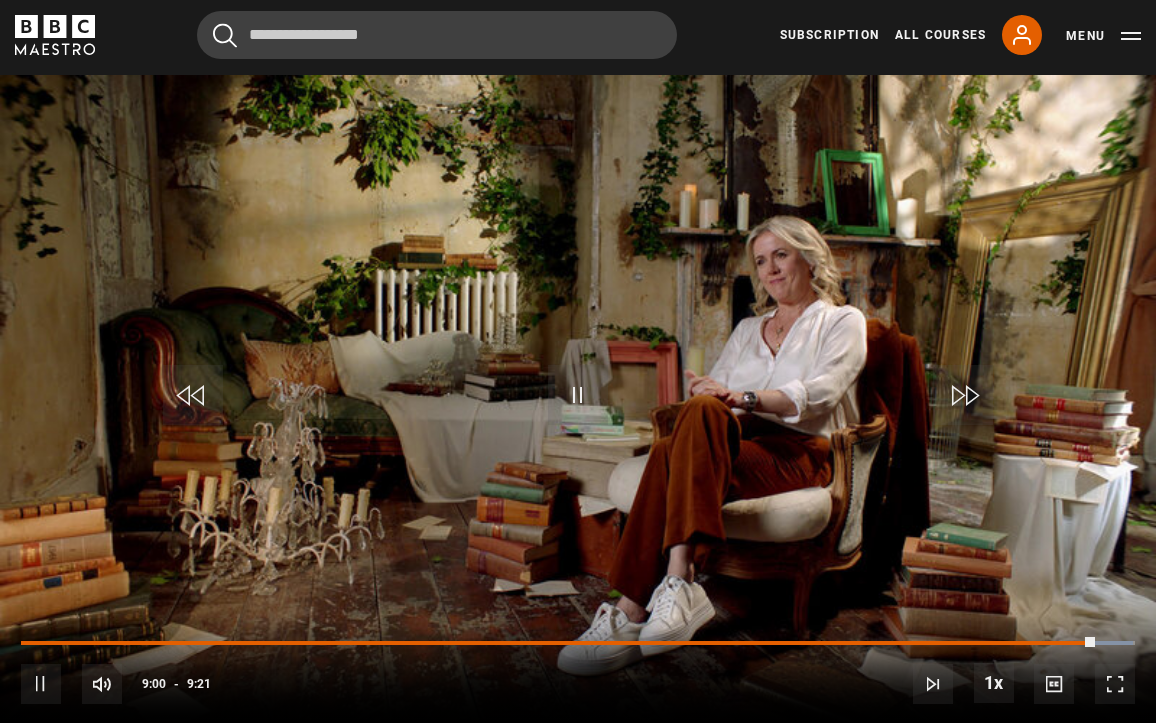 click at bounding box center (193, 395) 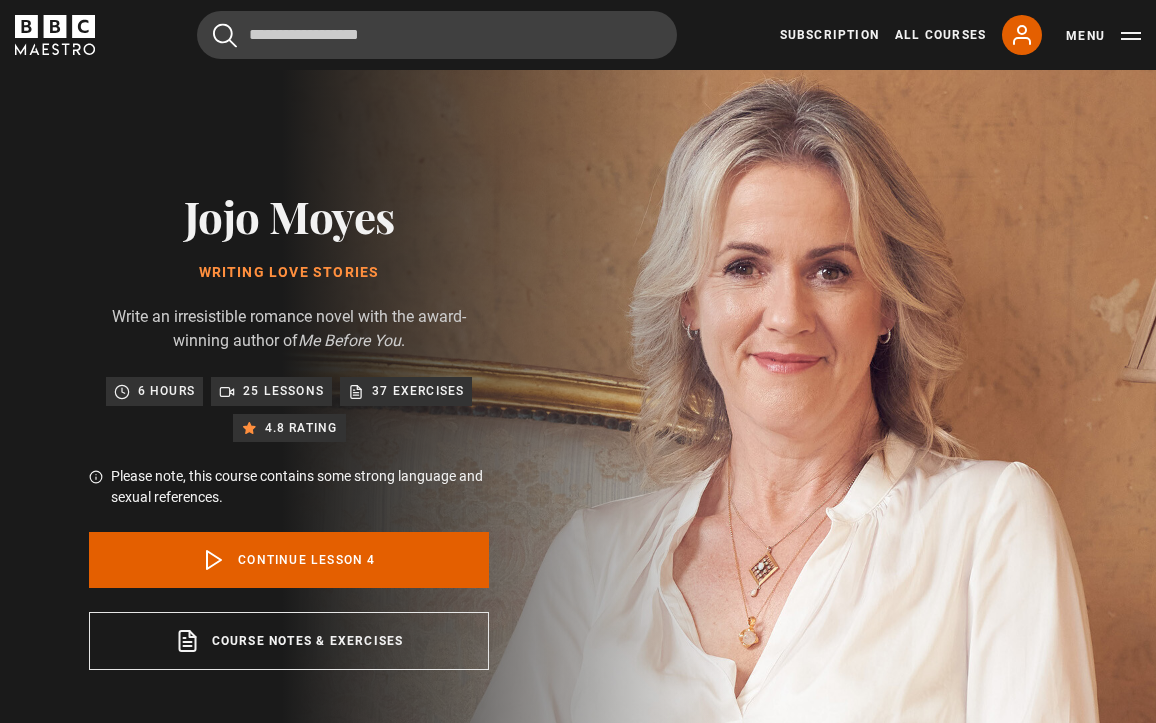 scroll, scrollTop: 0, scrollLeft: 0, axis: both 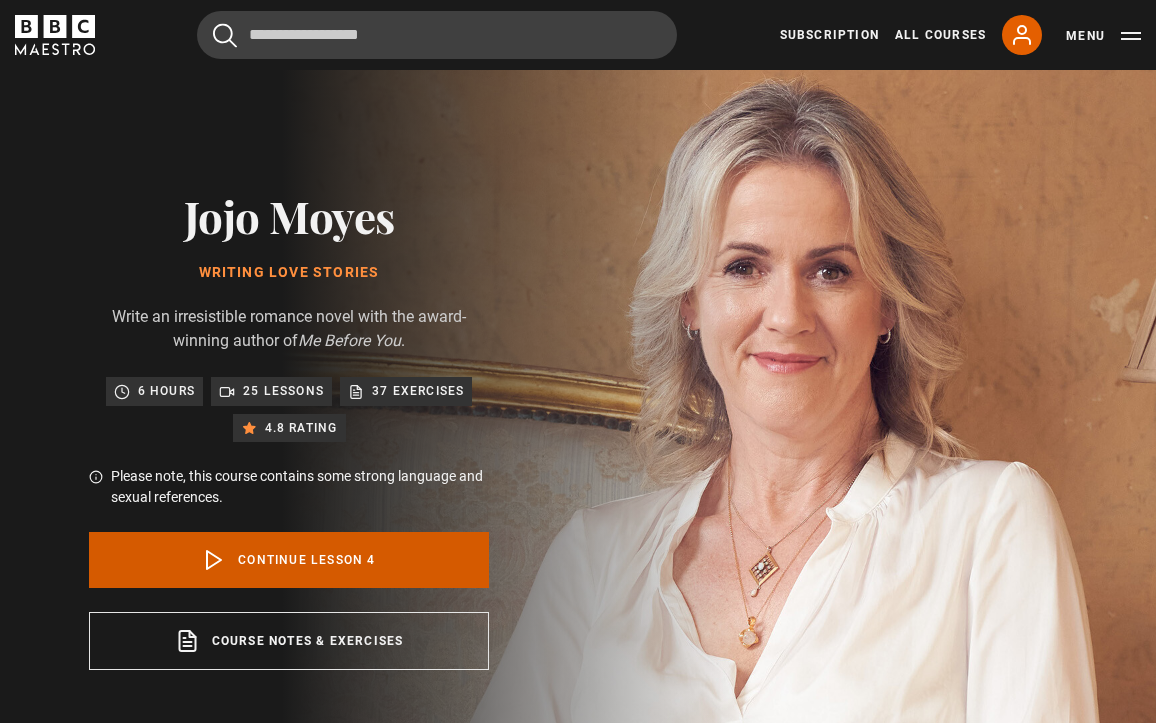 click on "Continue lesson 4" at bounding box center (289, 560) 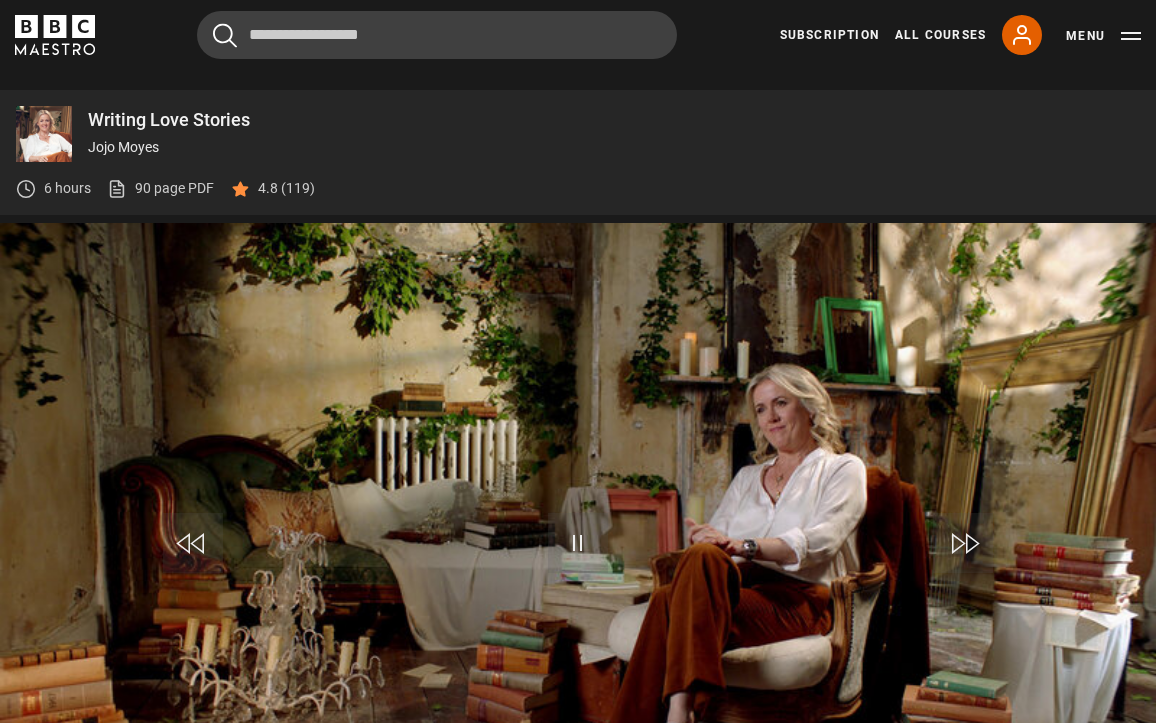scroll, scrollTop: 788, scrollLeft: 0, axis: vertical 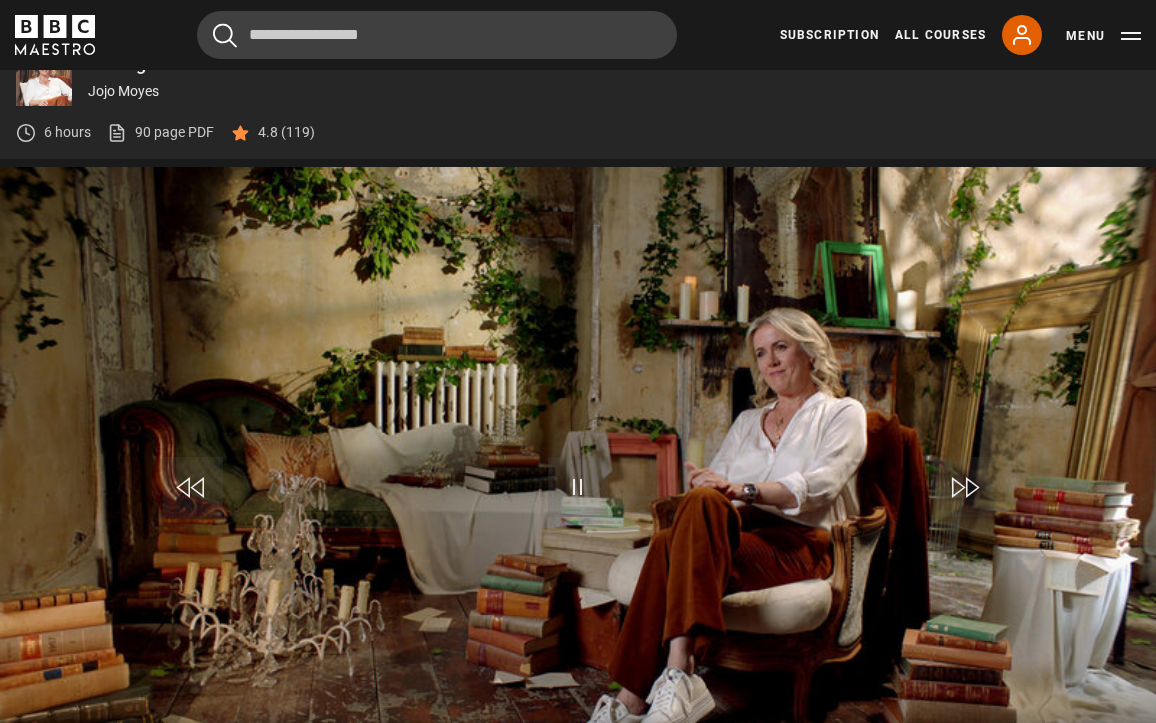 click at bounding box center (193, 487) 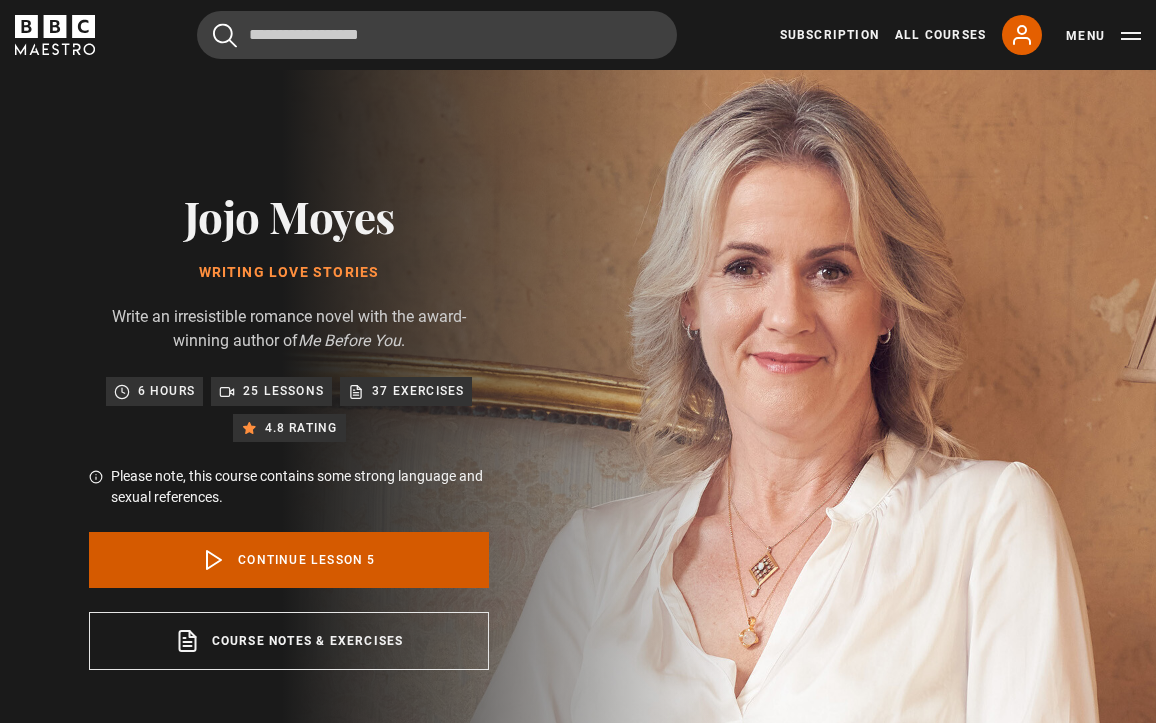 scroll, scrollTop: 0, scrollLeft: 0, axis: both 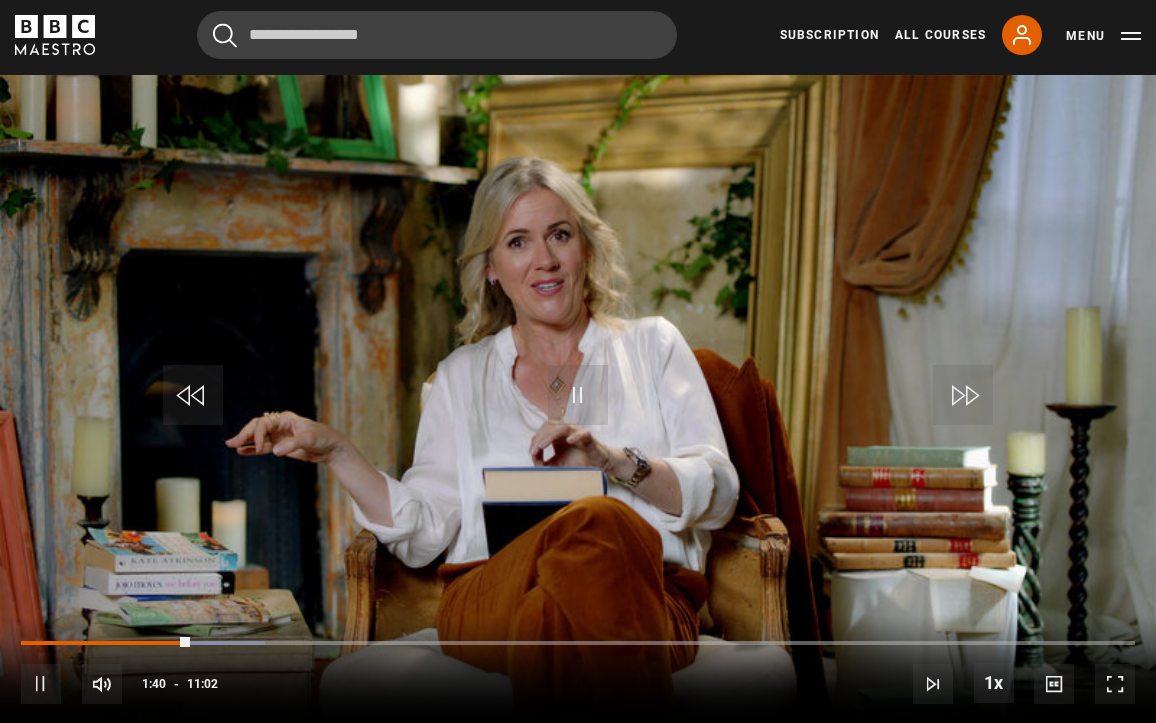 click at bounding box center [193, 395] 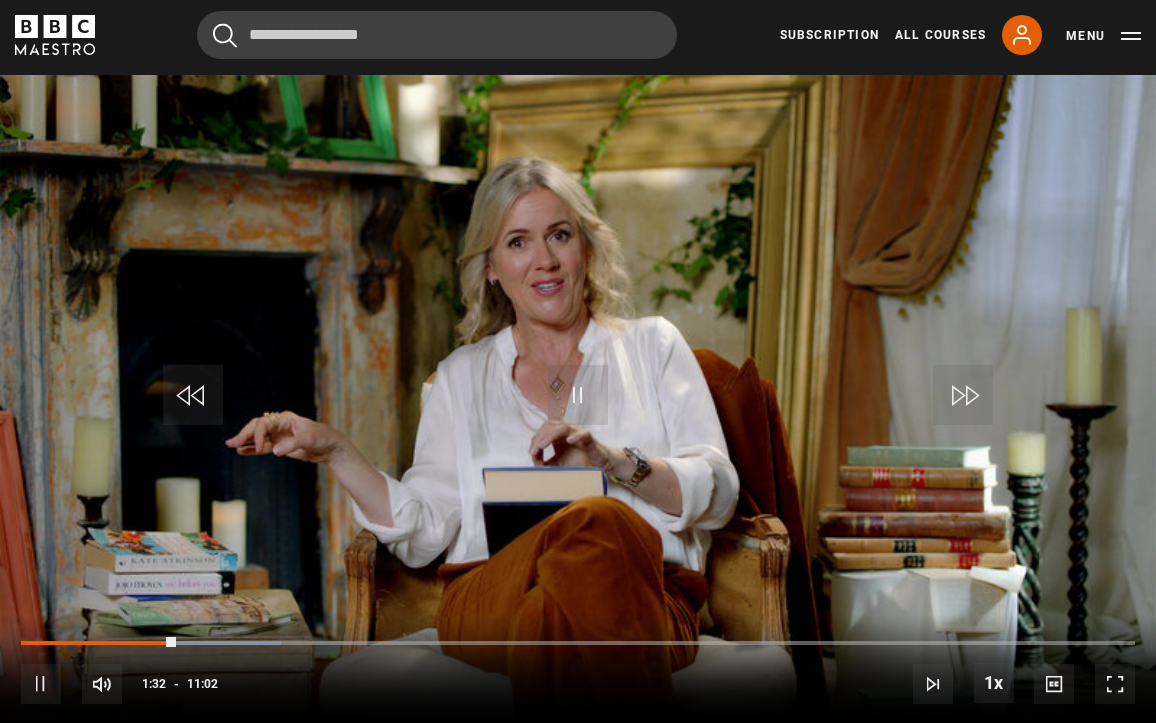 click at bounding box center (193, 395) 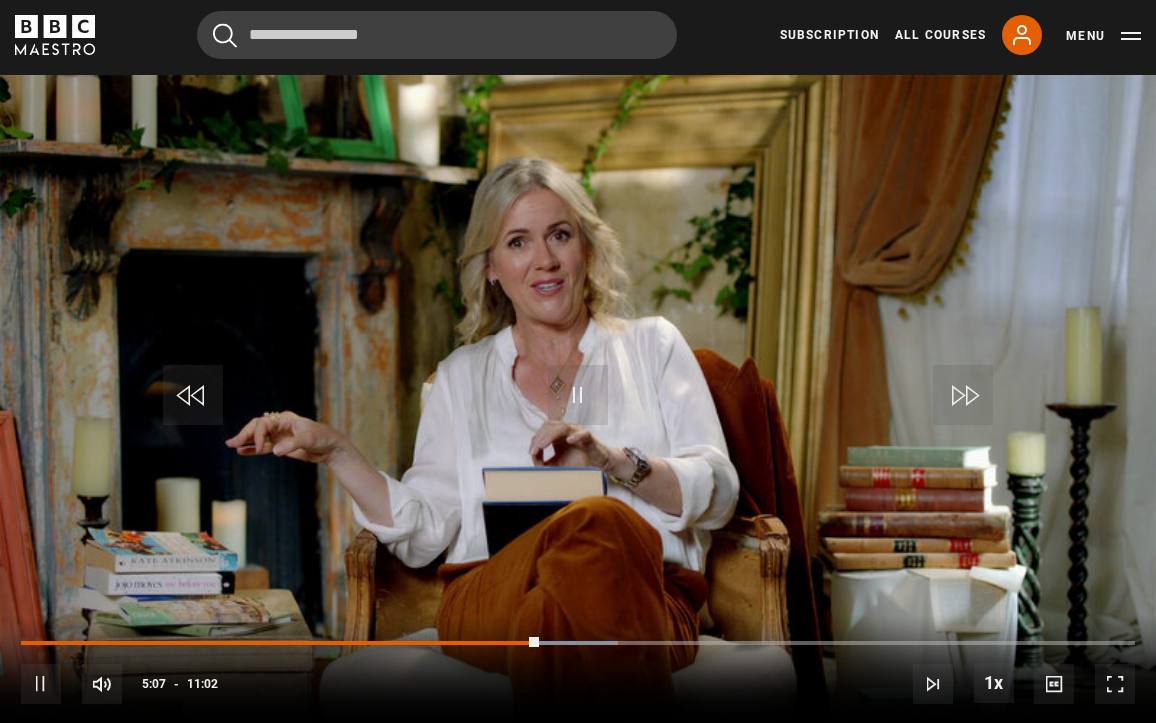 click at bounding box center [193, 395] 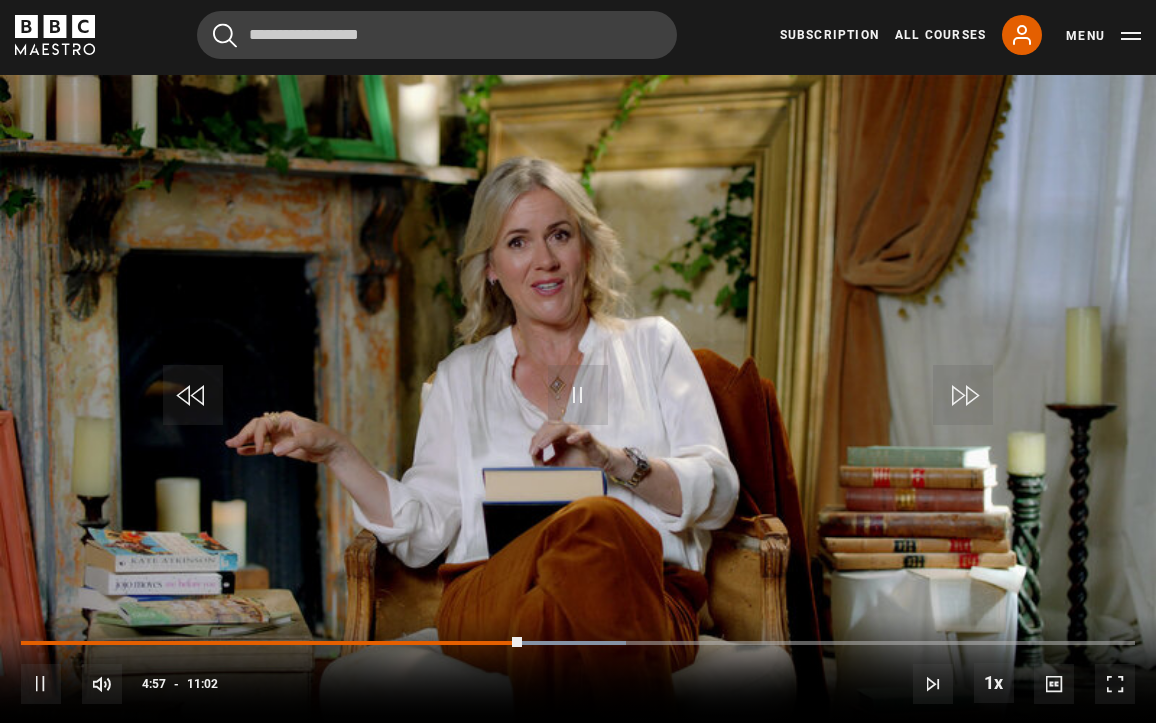 click at bounding box center (193, 395) 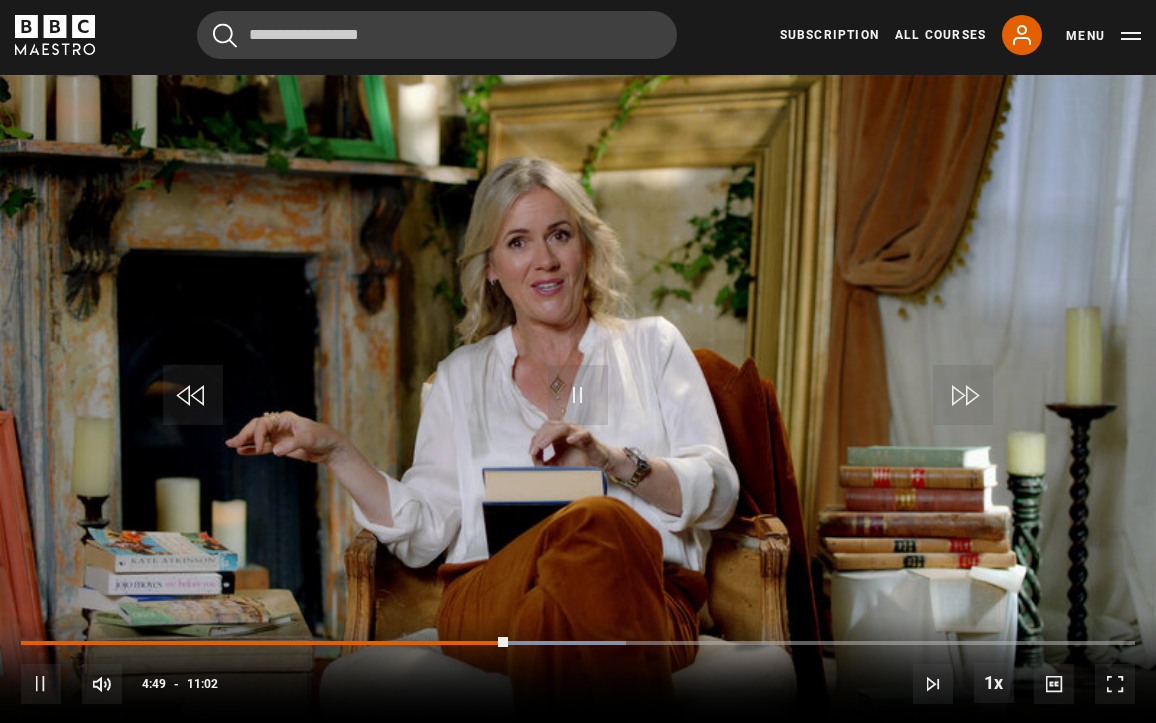click at bounding box center (193, 395) 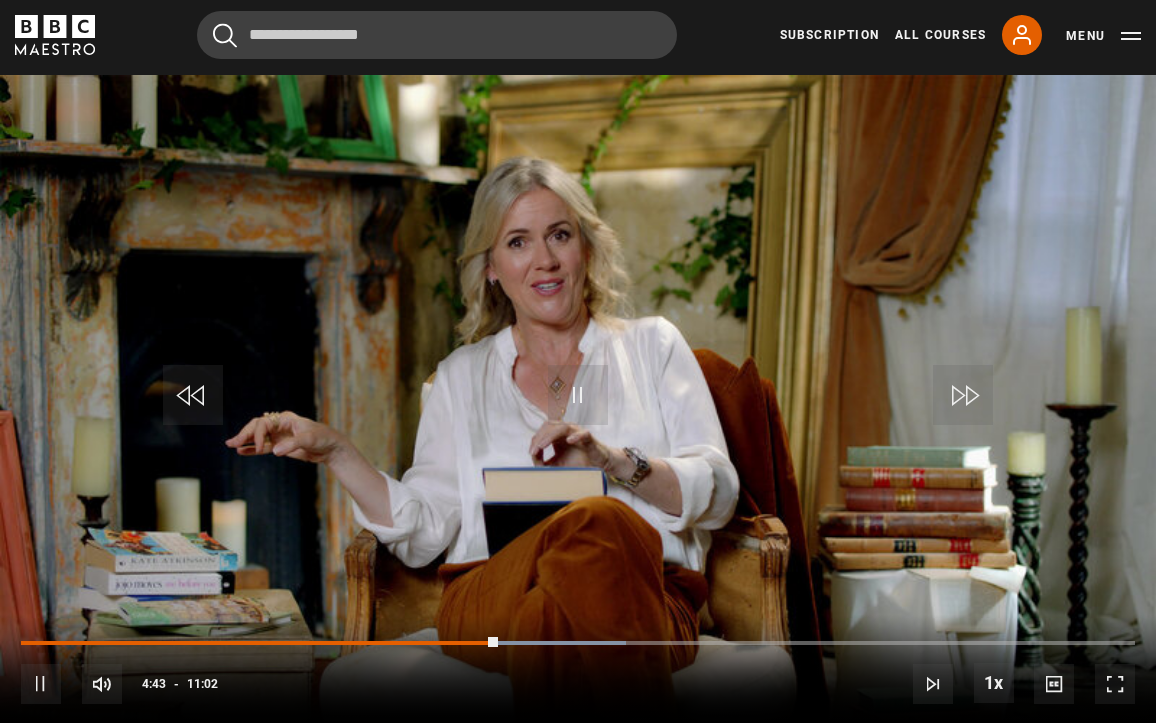 click at bounding box center (193, 395) 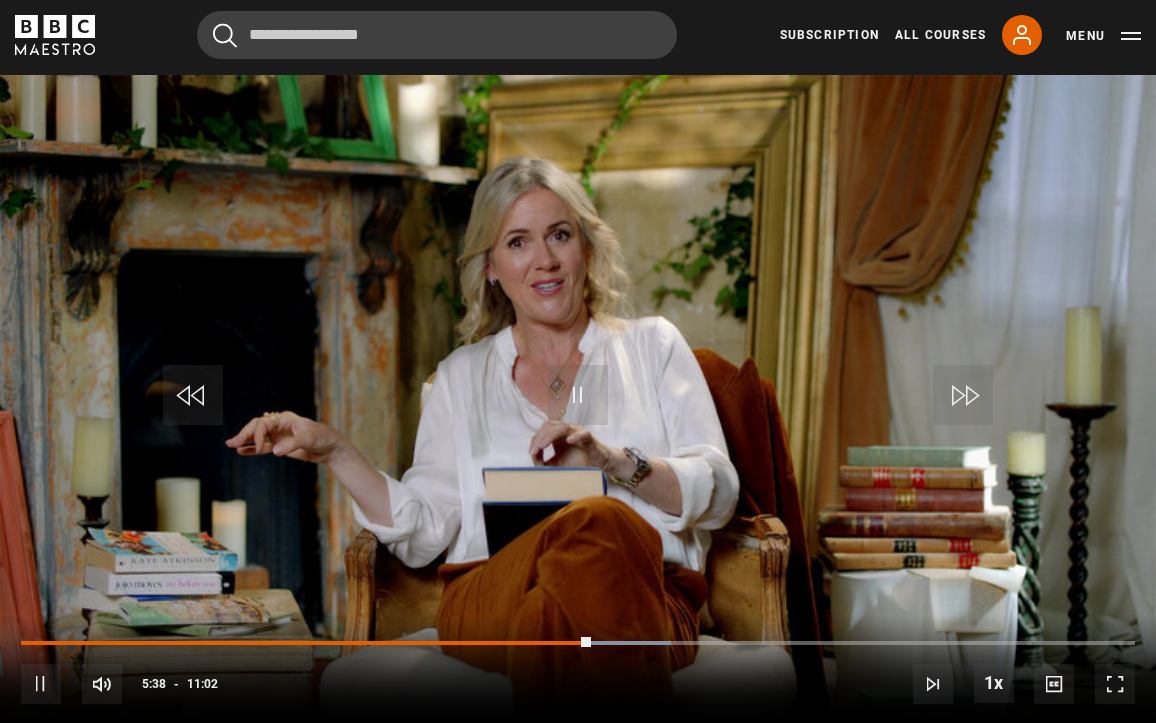 click at bounding box center [193, 395] 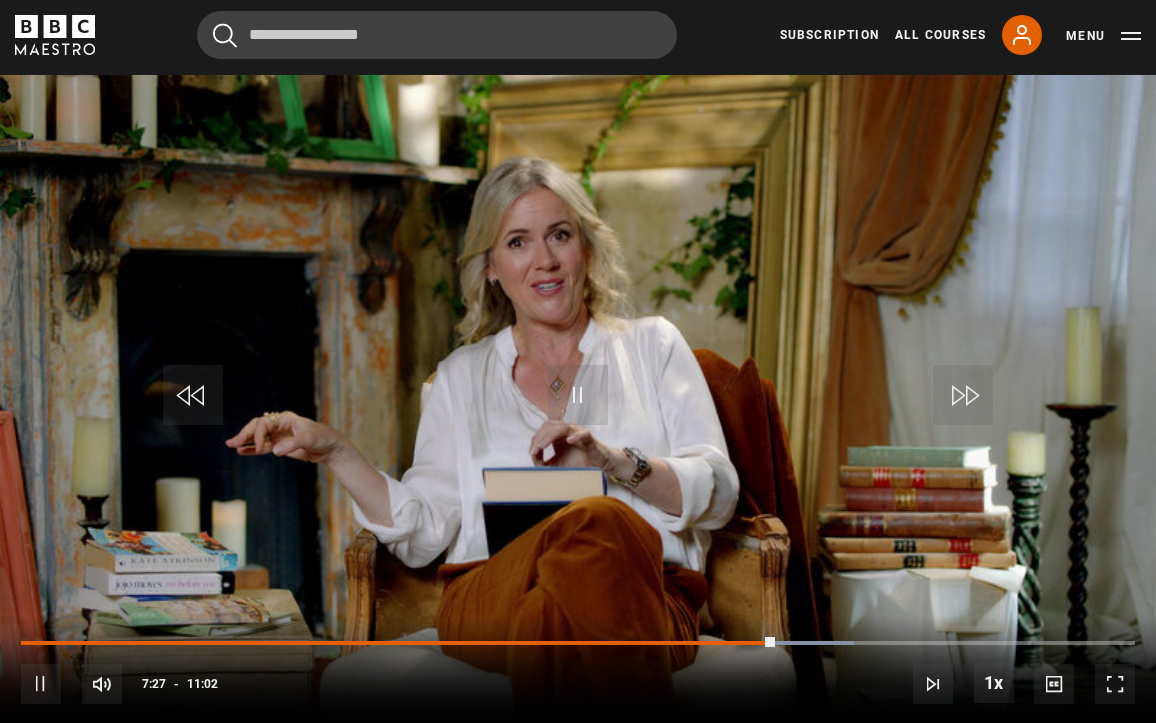 click at bounding box center (193, 395) 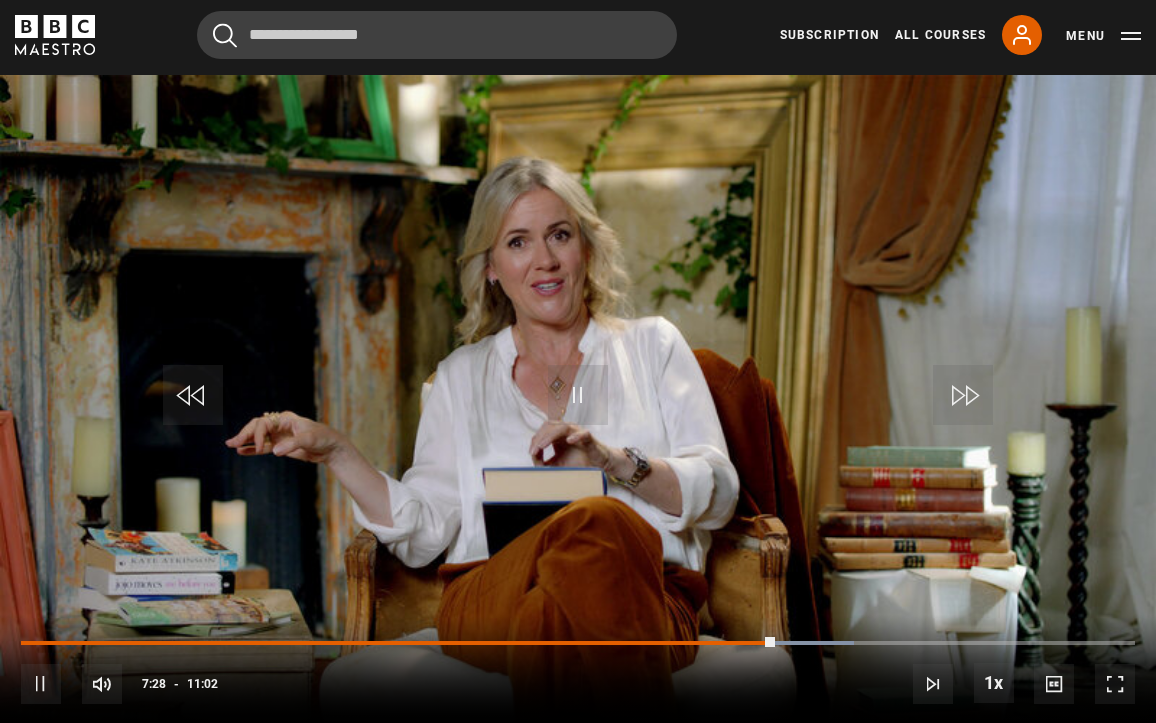 click at bounding box center (193, 395) 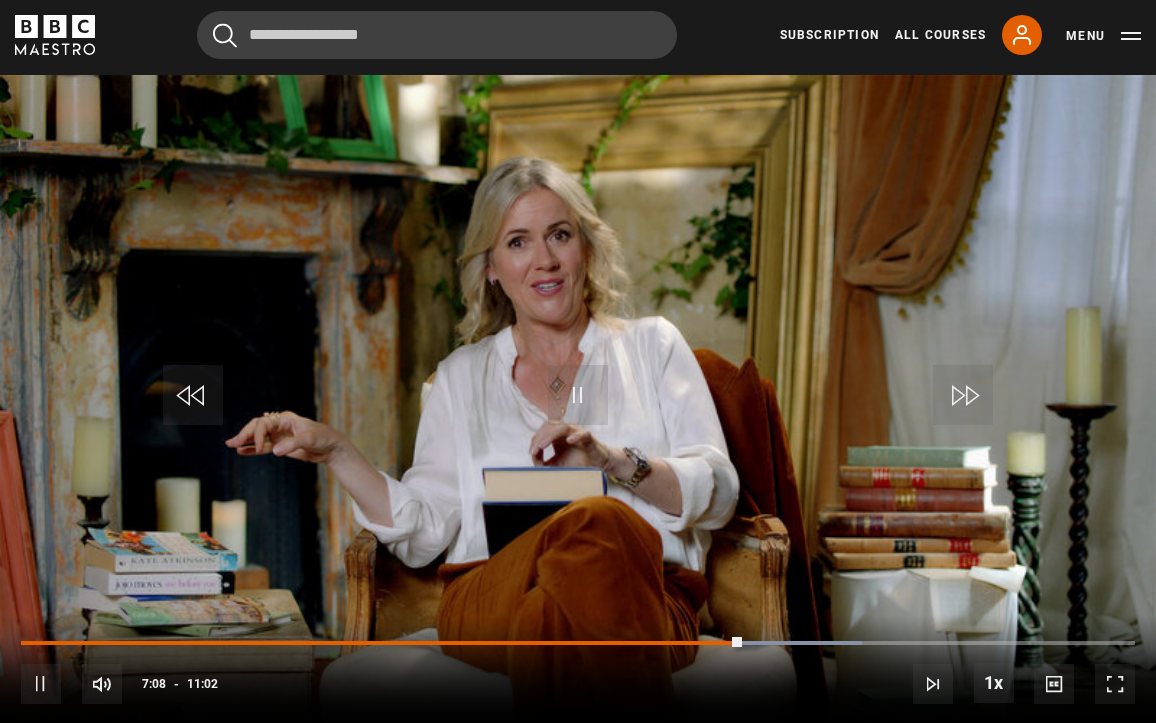 click at bounding box center (193, 395) 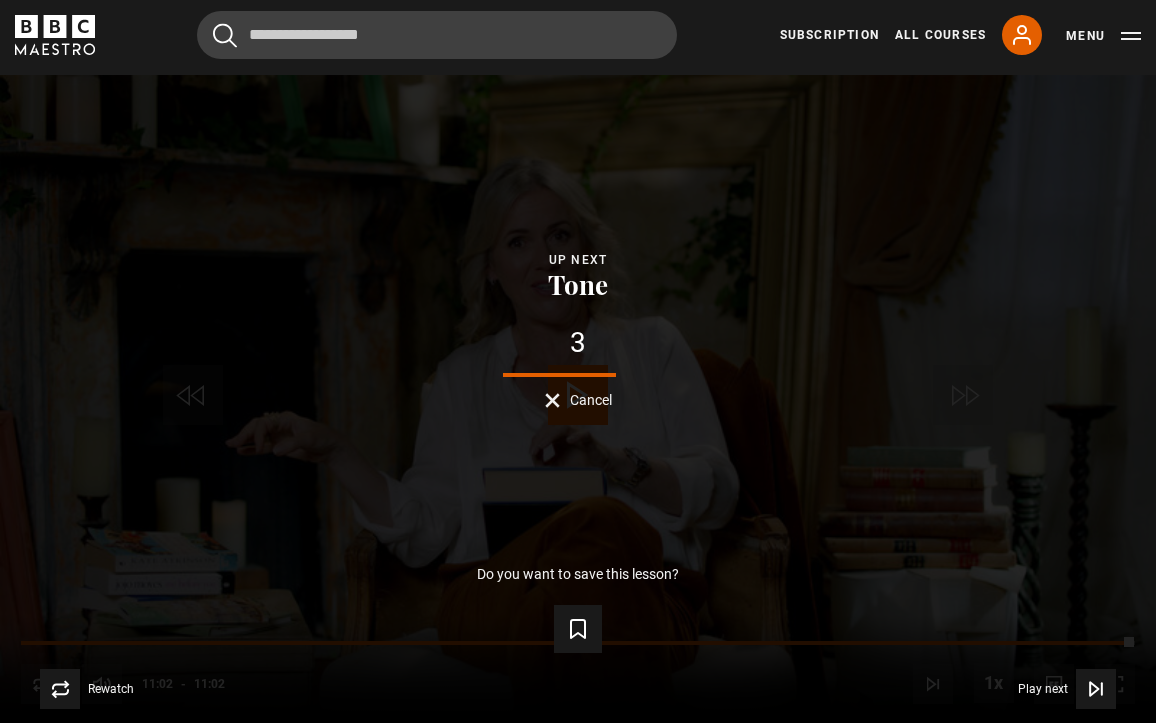 click on "3
Cancel" at bounding box center [578, 368] 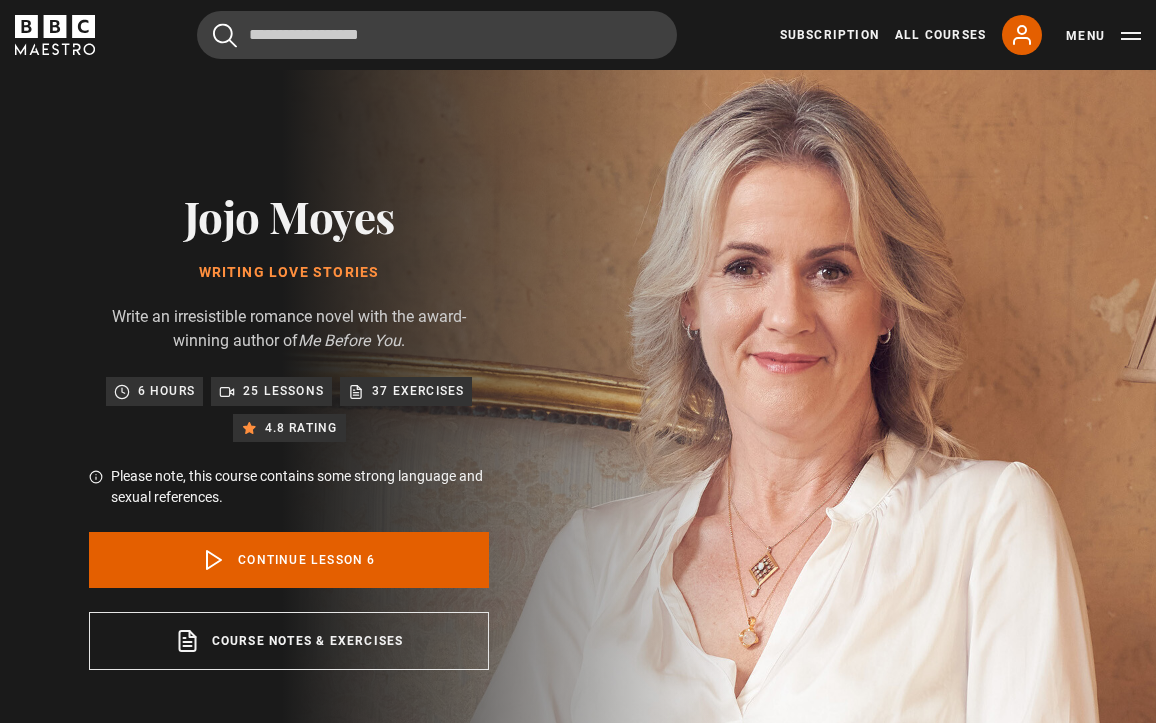 scroll, scrollTop: 0, scrollLeft: 0, axis: both 